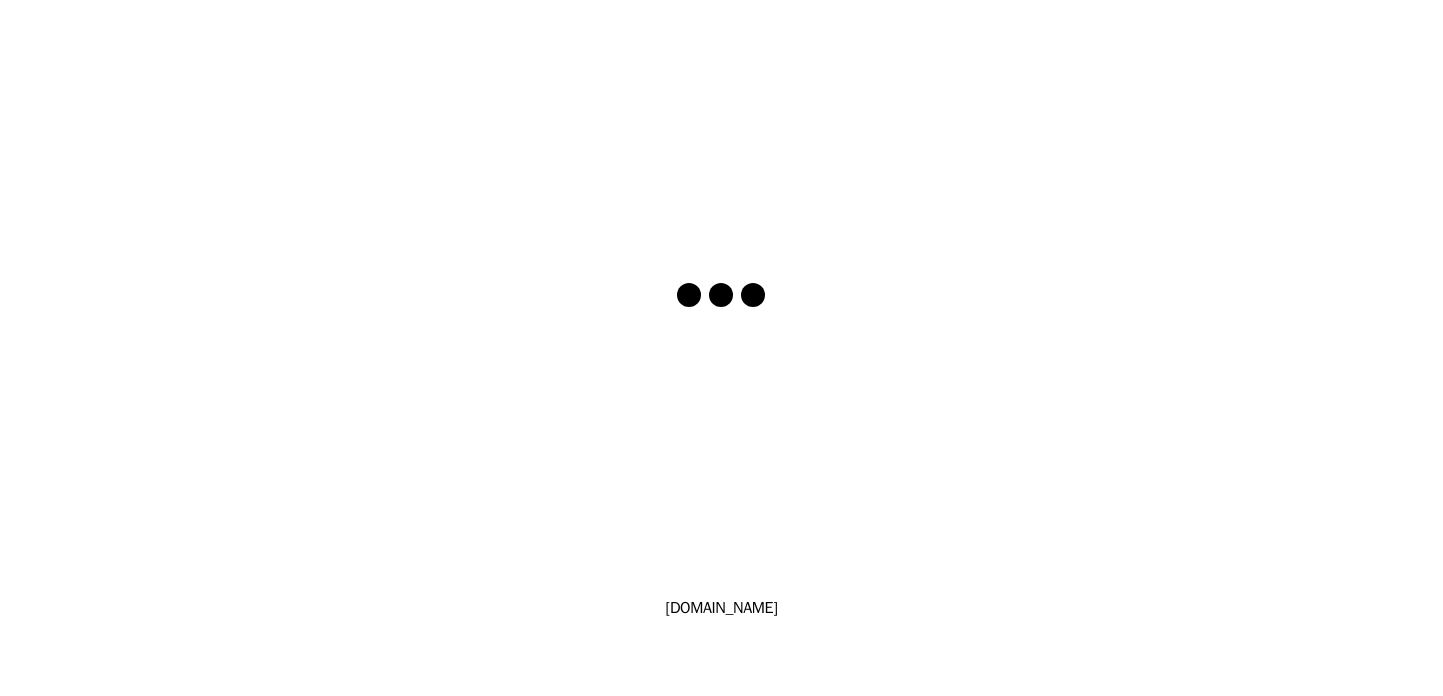 scroll, scrollTop: 0, scrollLeft: 0, axis: both 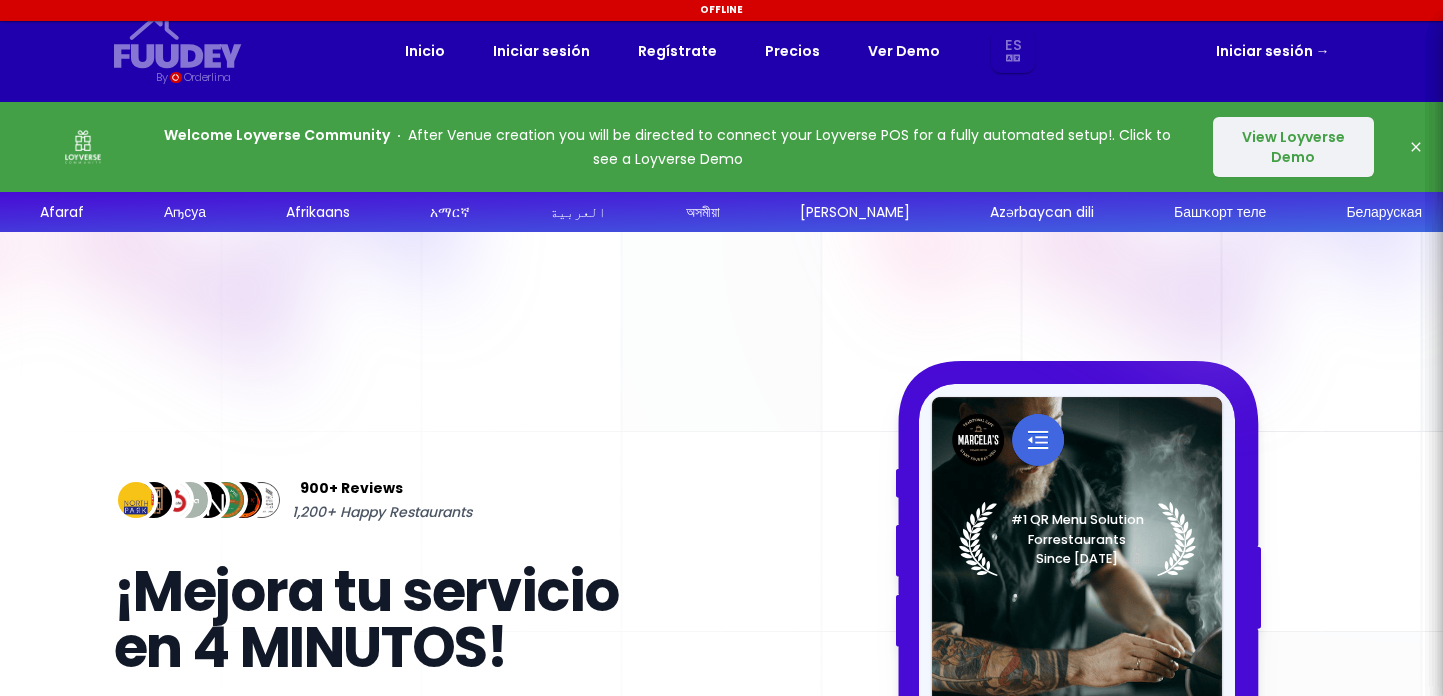 select on "es" 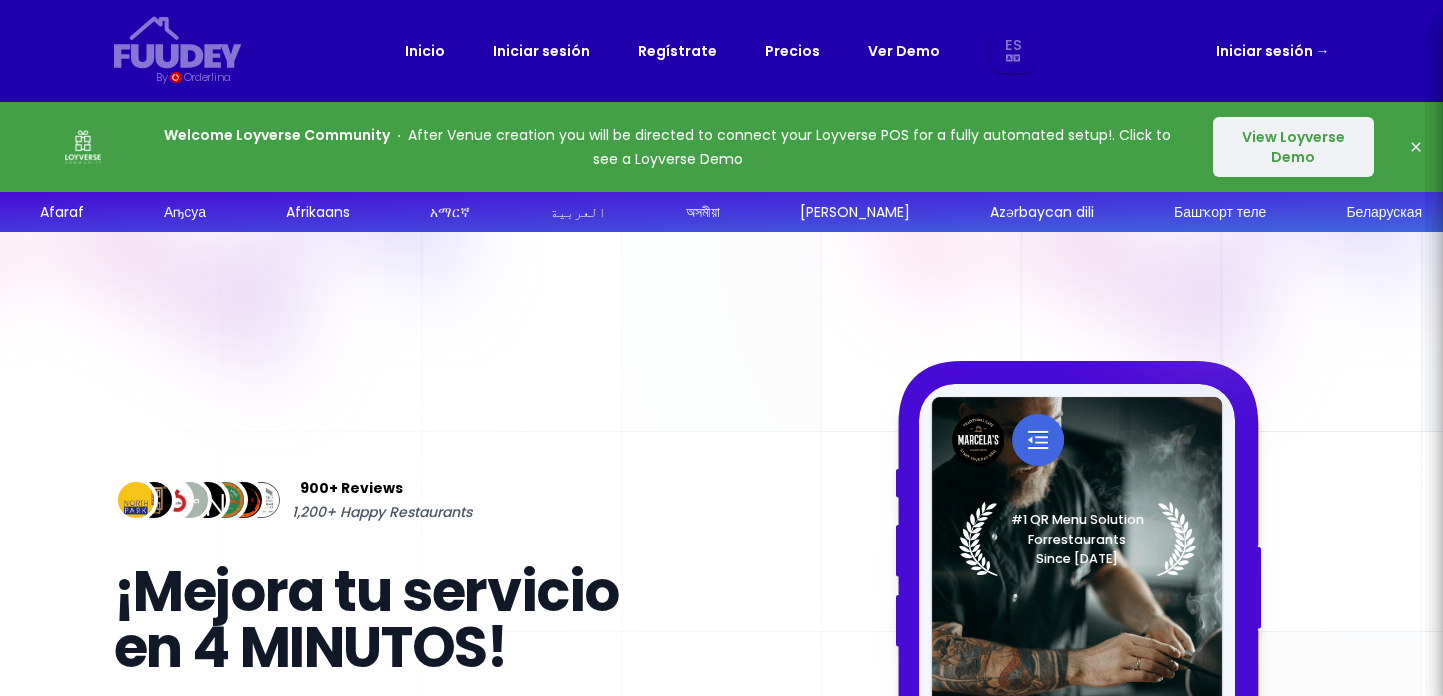 select on "es" 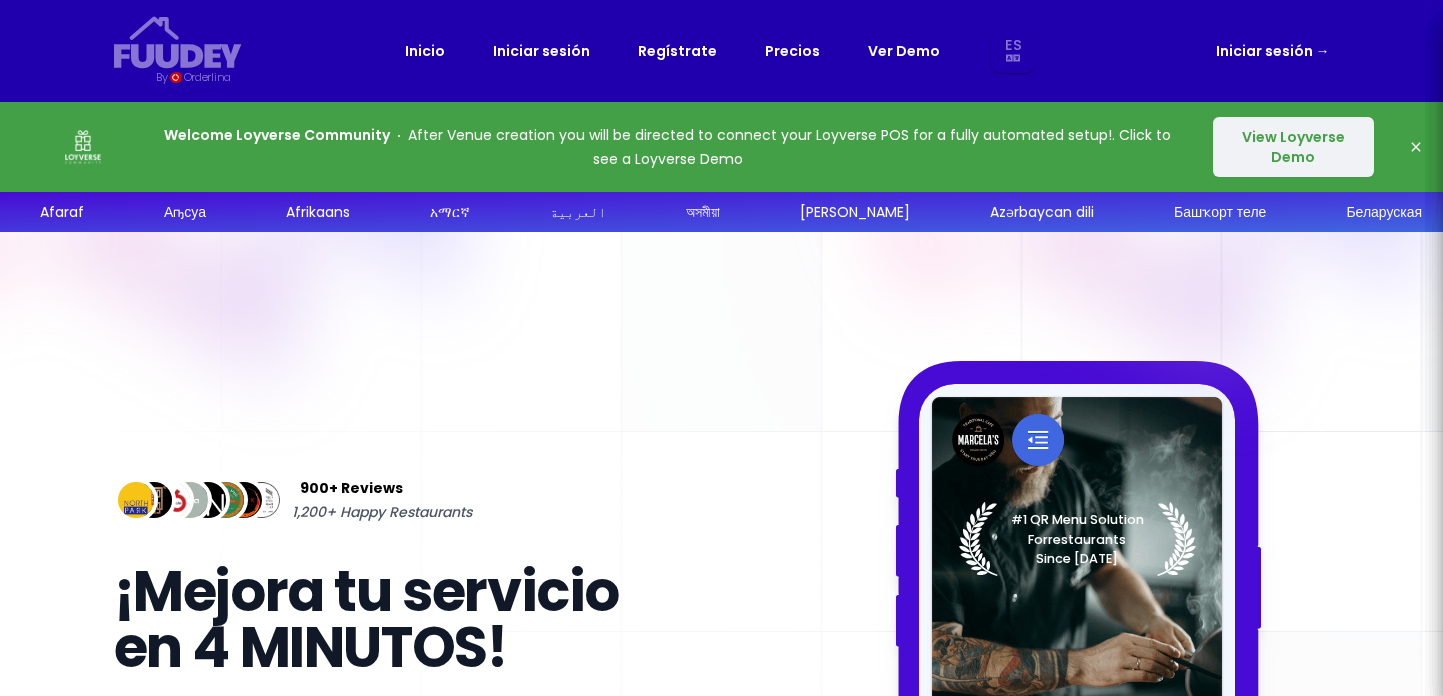 select on "es" 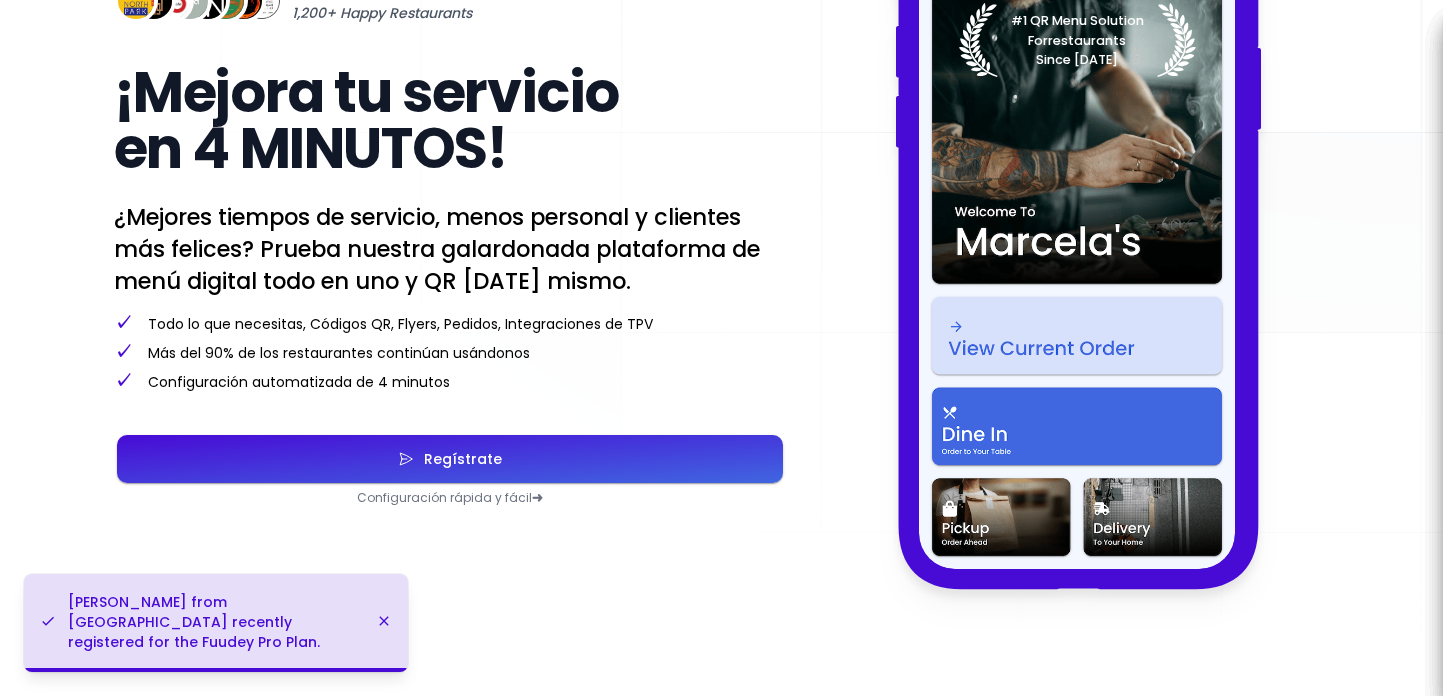 scroll, scrollTop: 500, scrollLeft: 0, axis: vertical 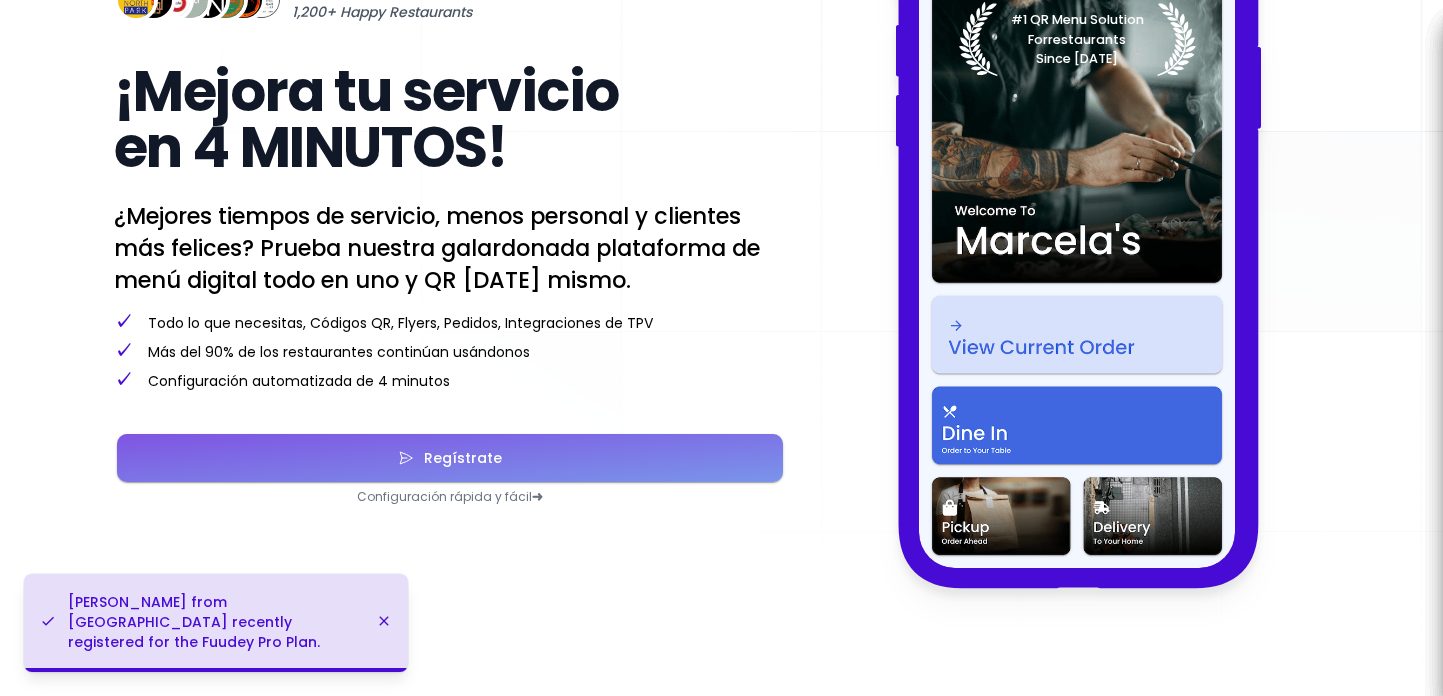 click on "Regístrate" at bounding box center (458, 458) 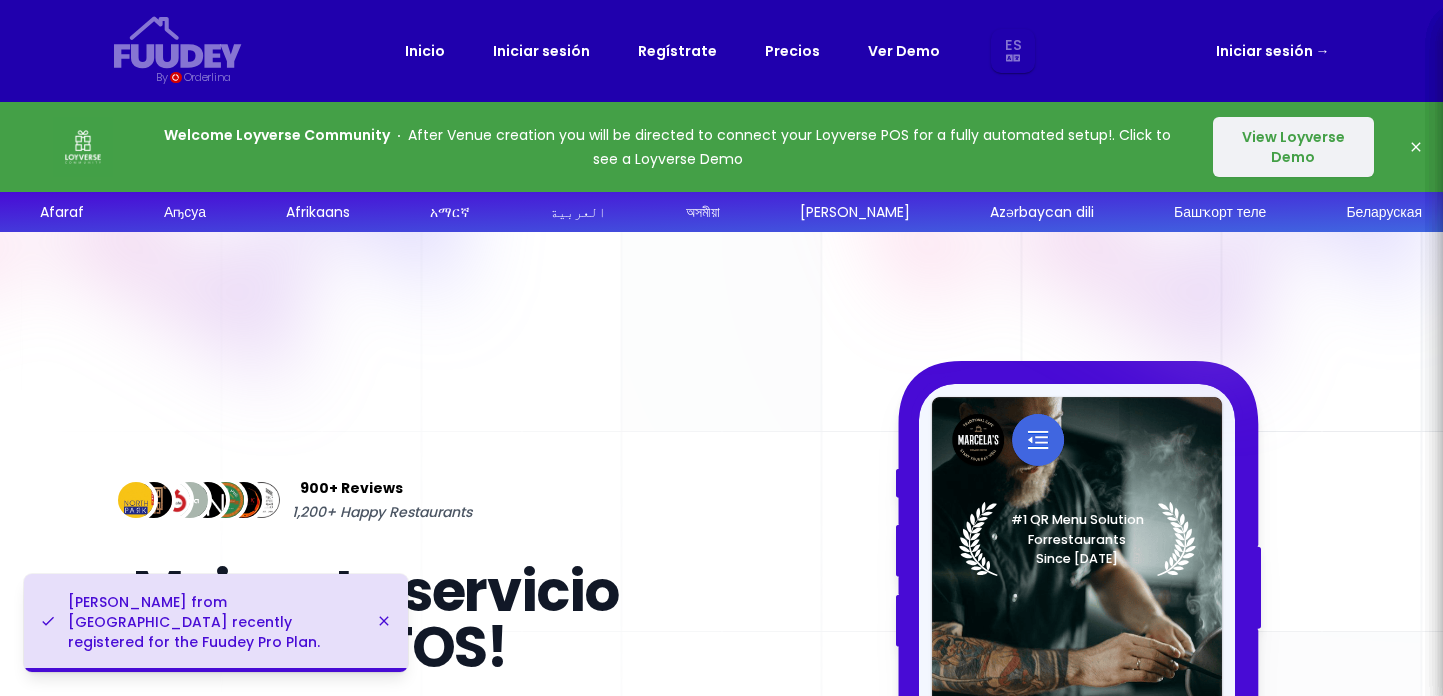 select on "es" 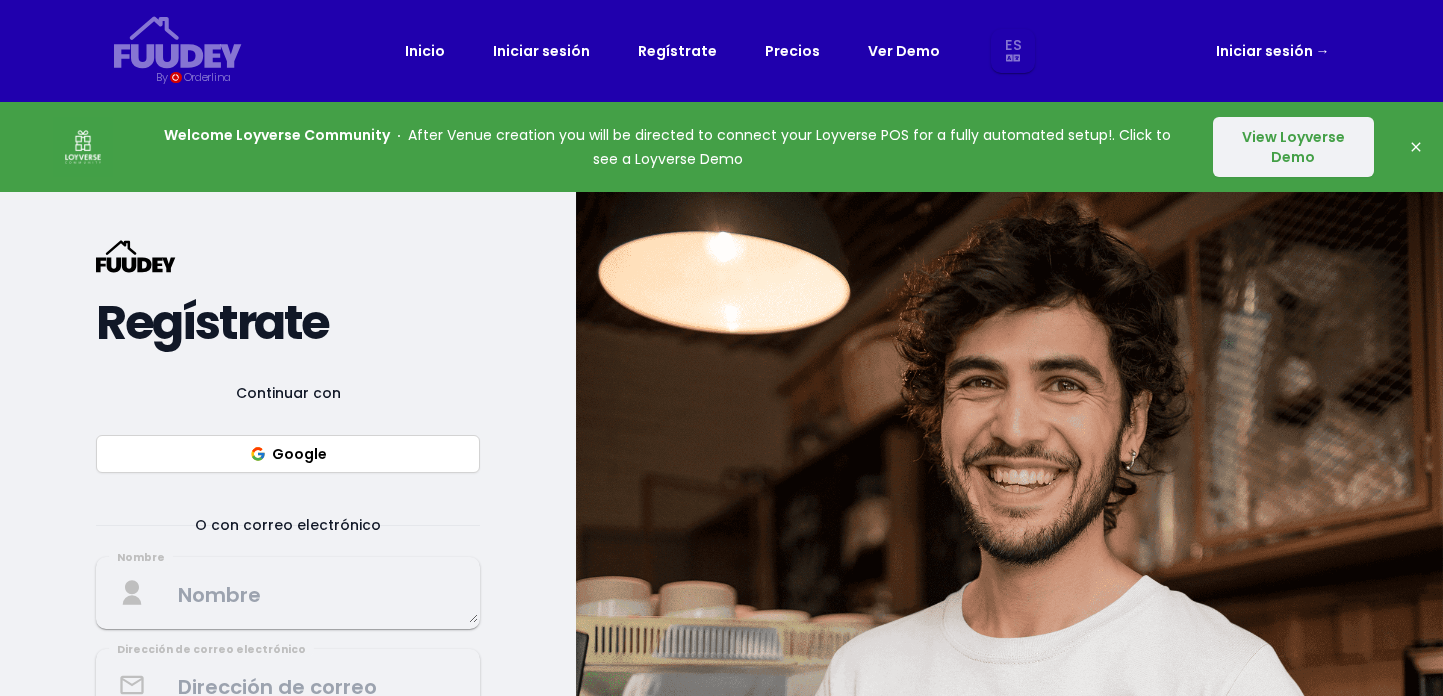 click on "Google" at bounding box center [288, 454] 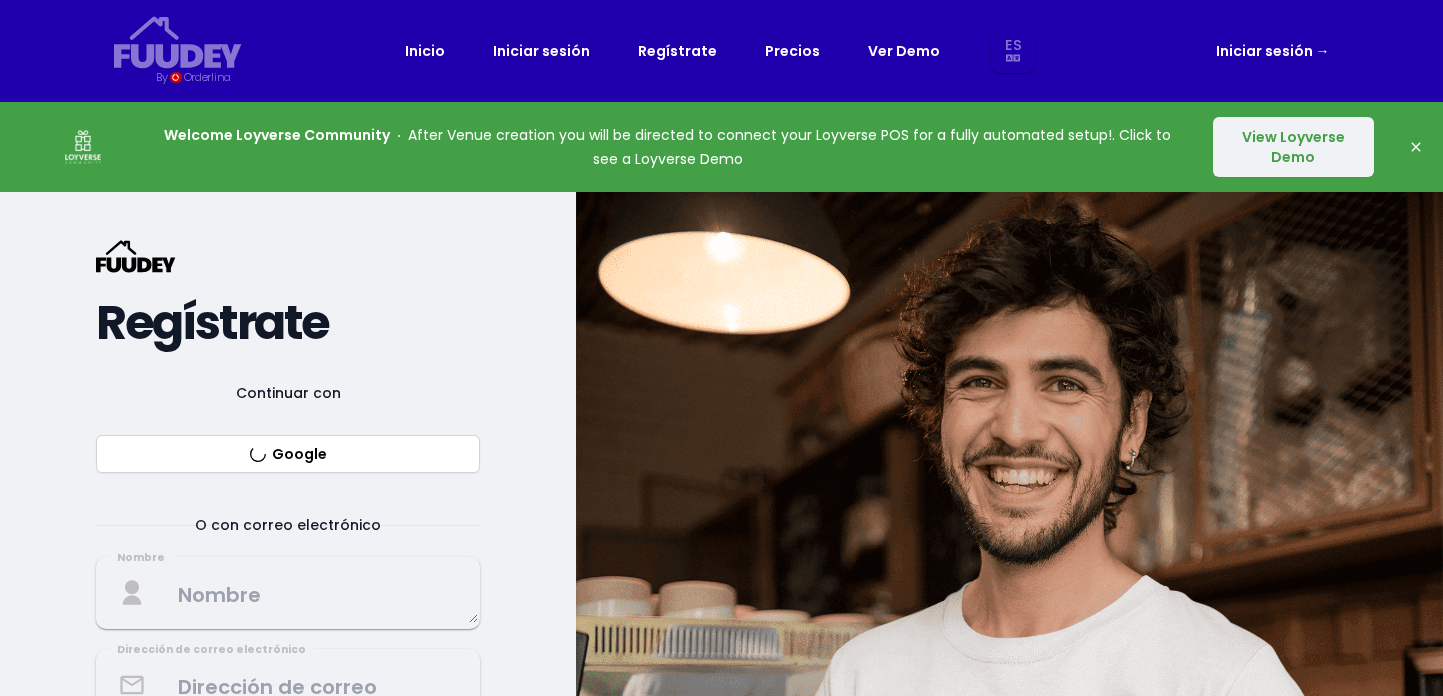 select on "es" 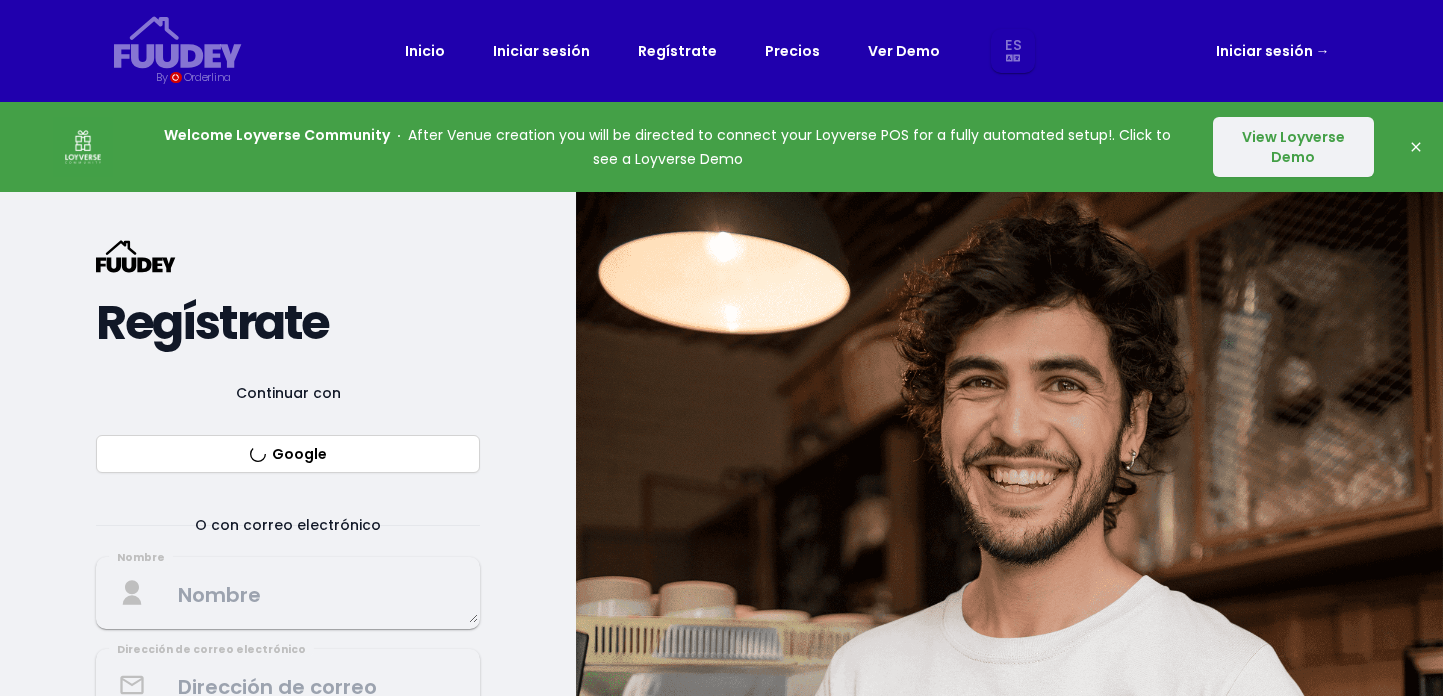 select on "es" 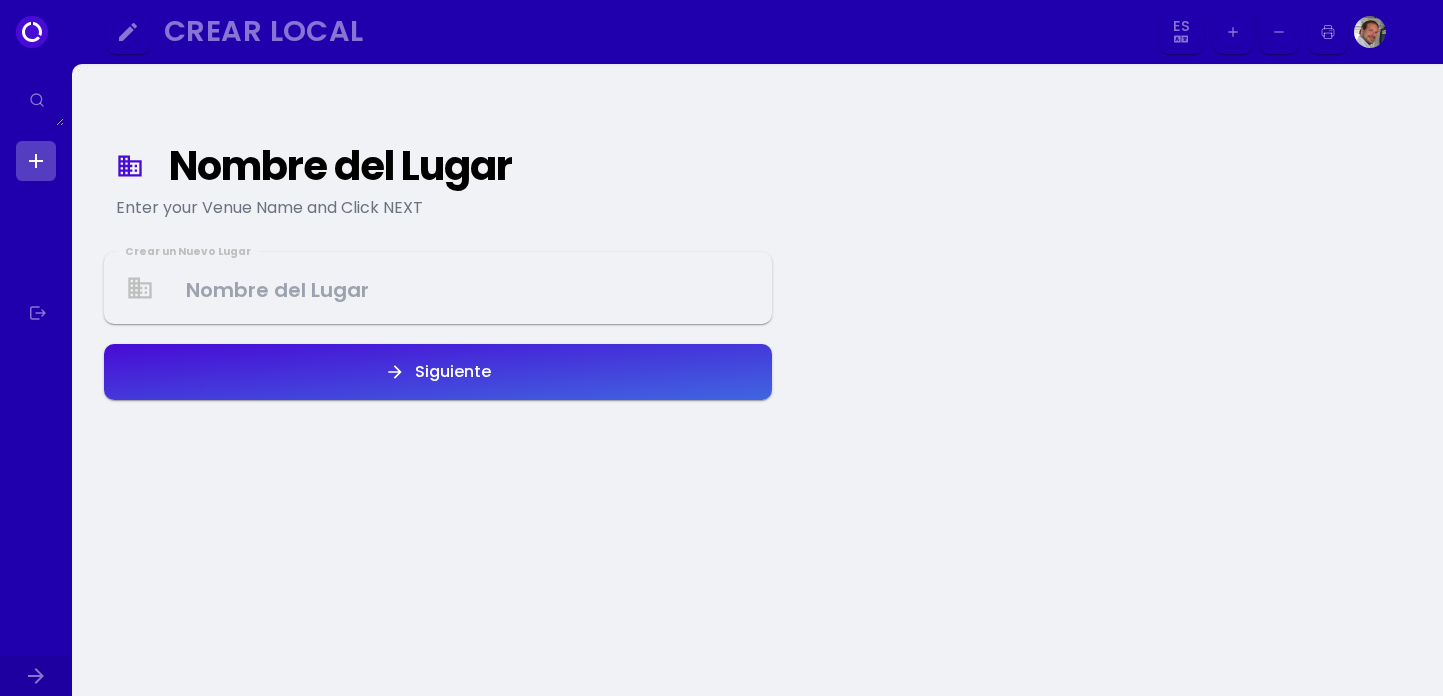 click at bounding box center [438, 288] 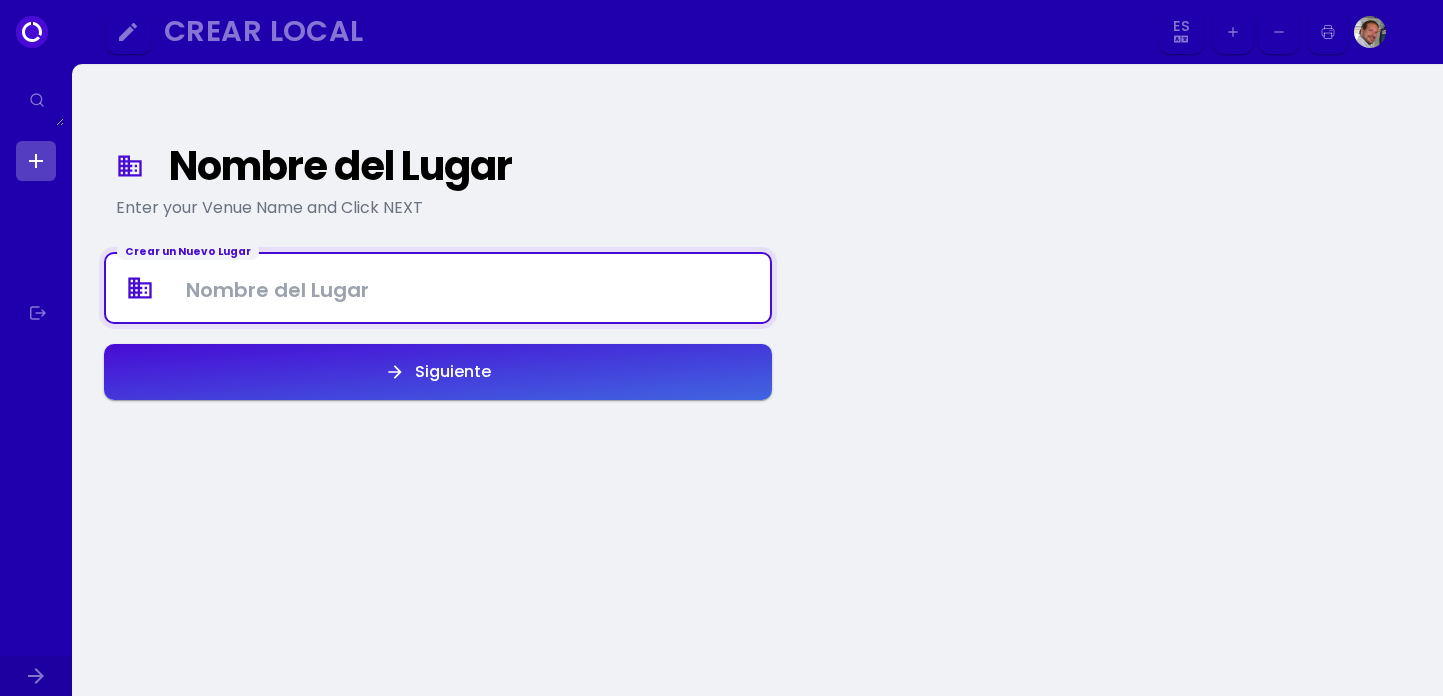 click at bounding box center (438, 288) 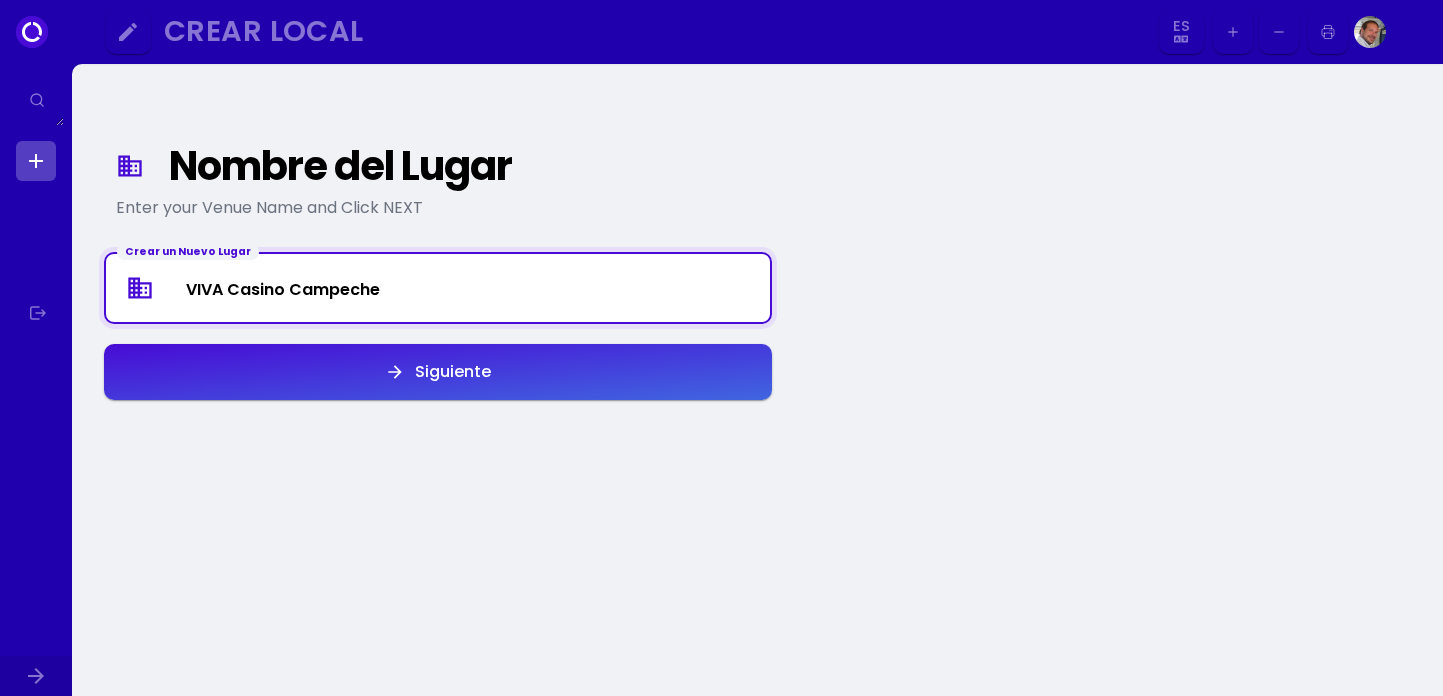 type on "VIVA Casino Campeche" 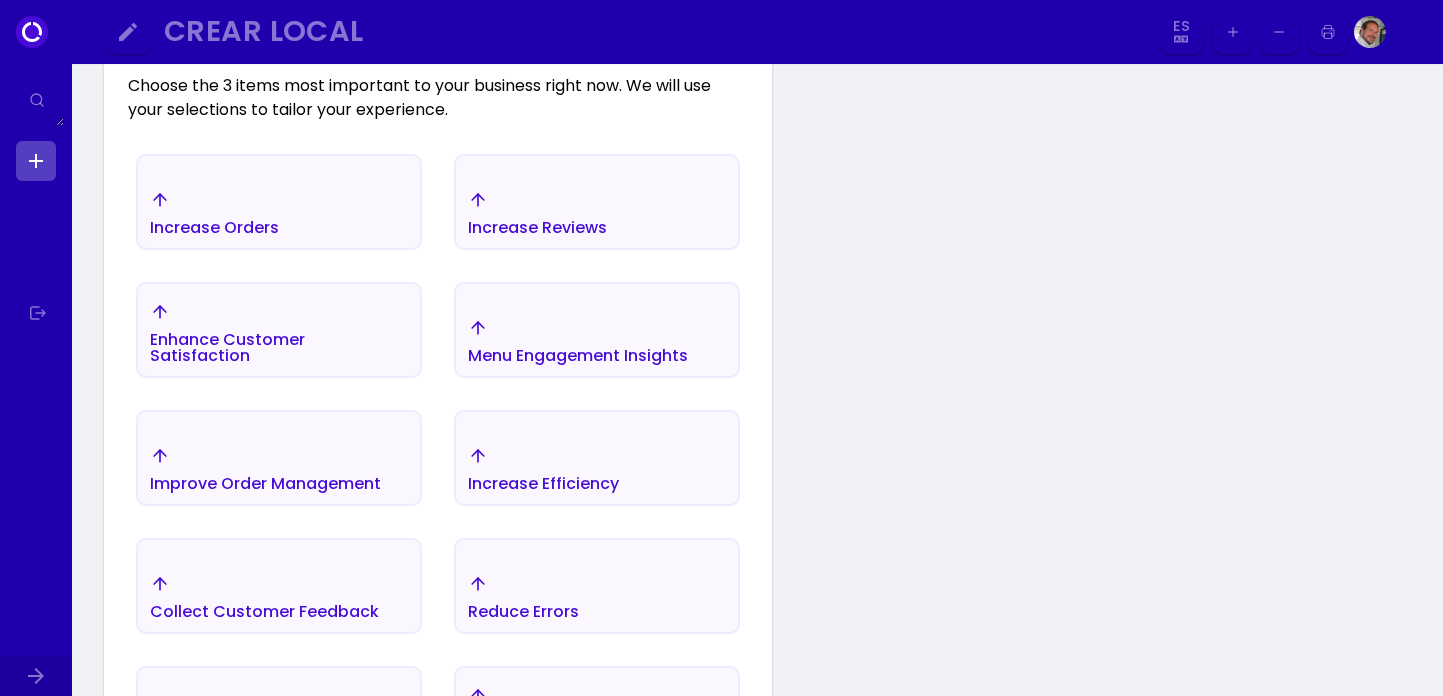 scroll, scrollTop: 355, scrollLeft: 0, axis: vertical 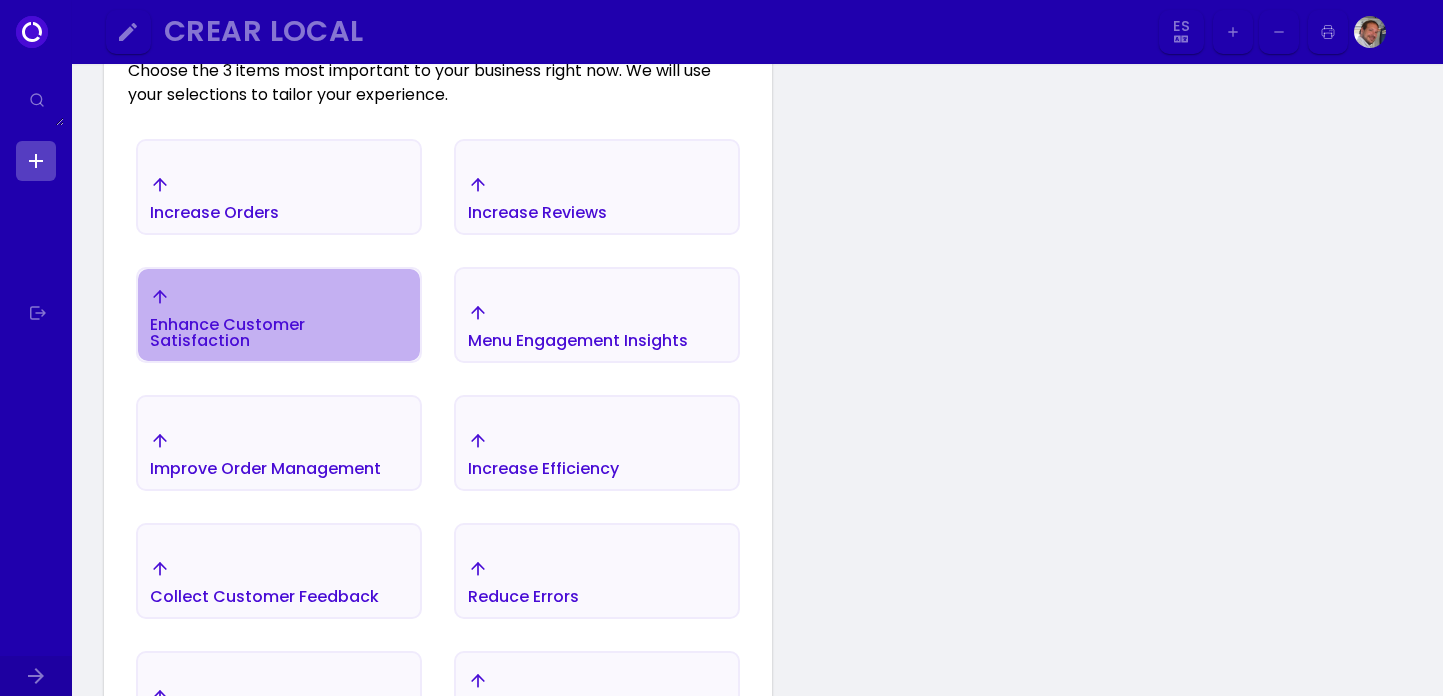 click on "Enhance Customer Satisfaction" at bounding box center (279, 315) 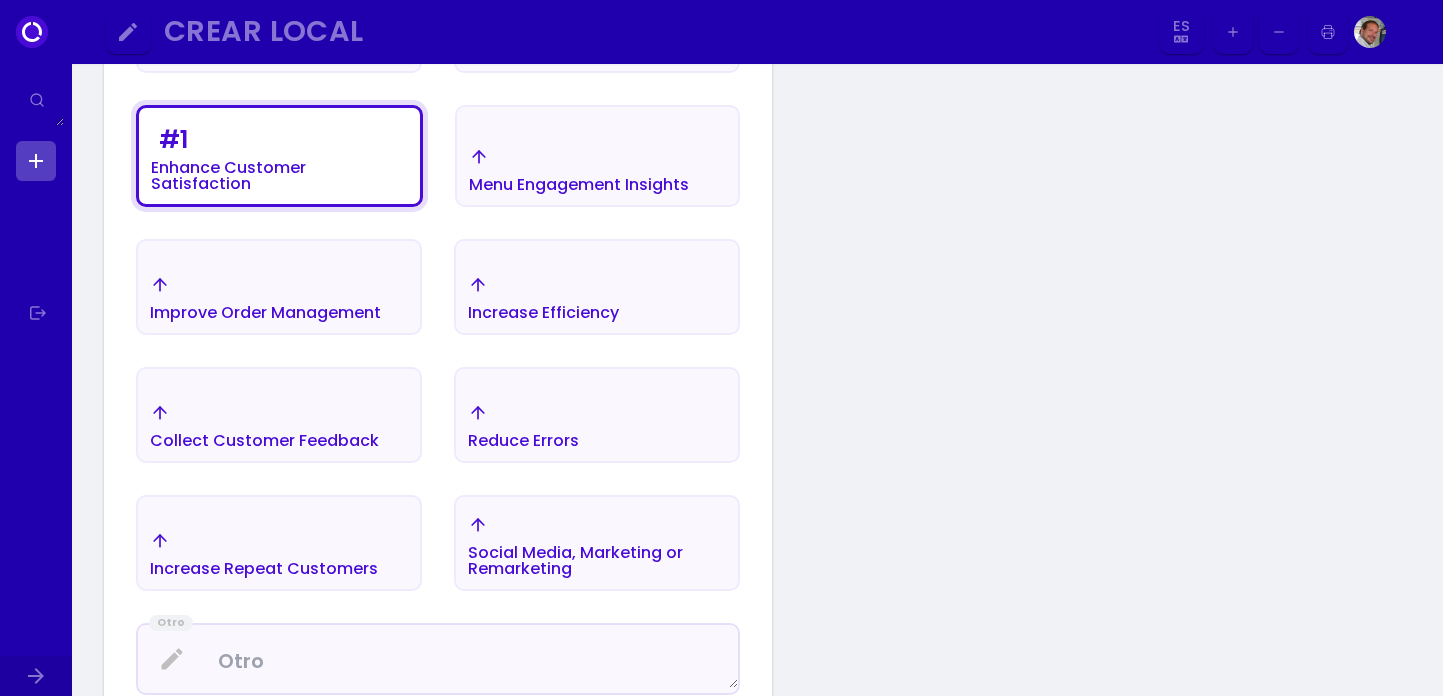 scroll, scrollTop: 520, scrollLeft: 0, axis: vertical 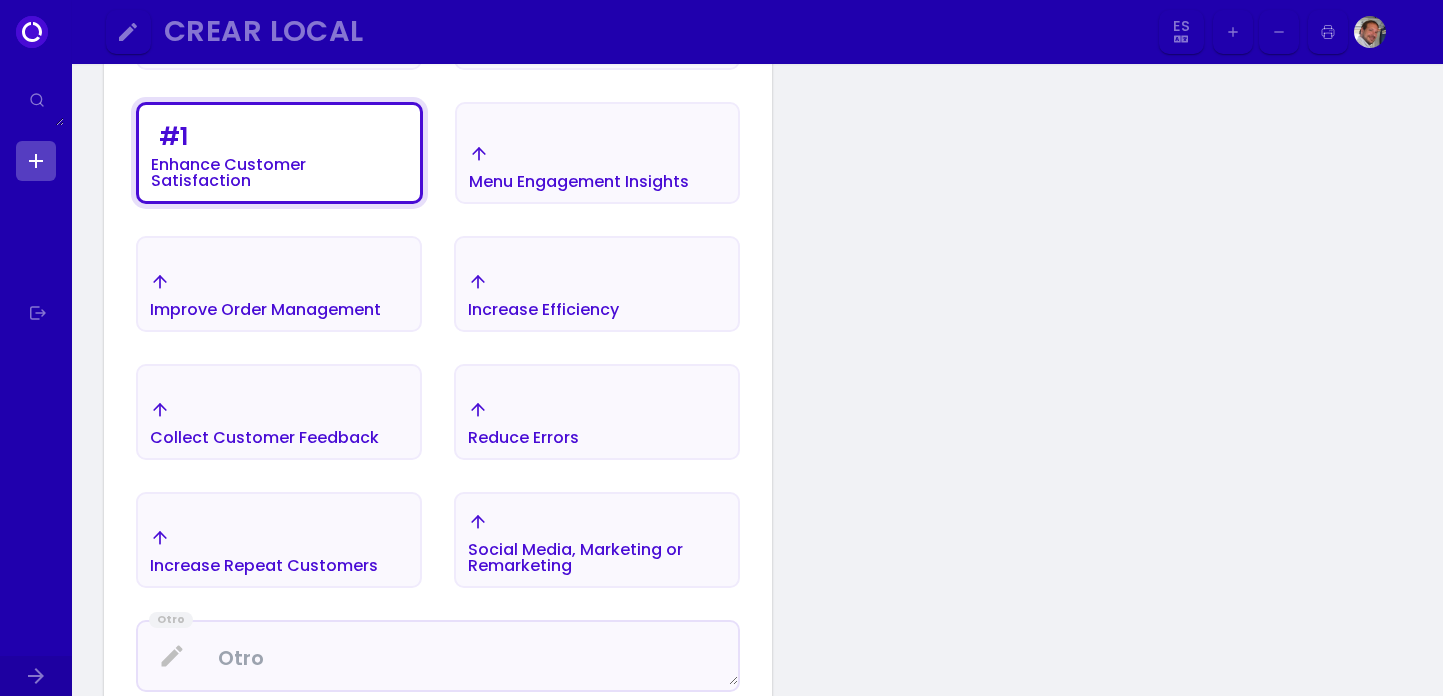click on "Increase Efficiency" at bounding box center [279, 33] 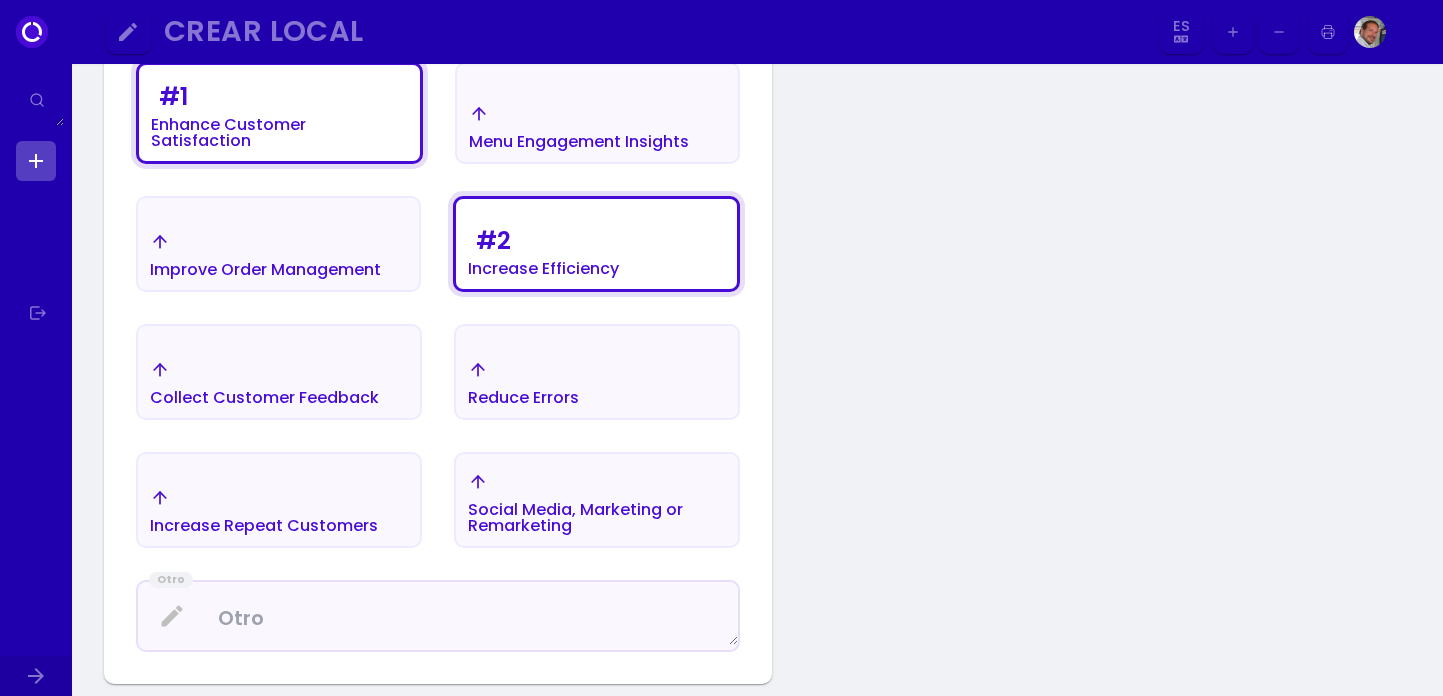 scroll, scrollTop: 576, scrollLeft: 0, axis: vertical 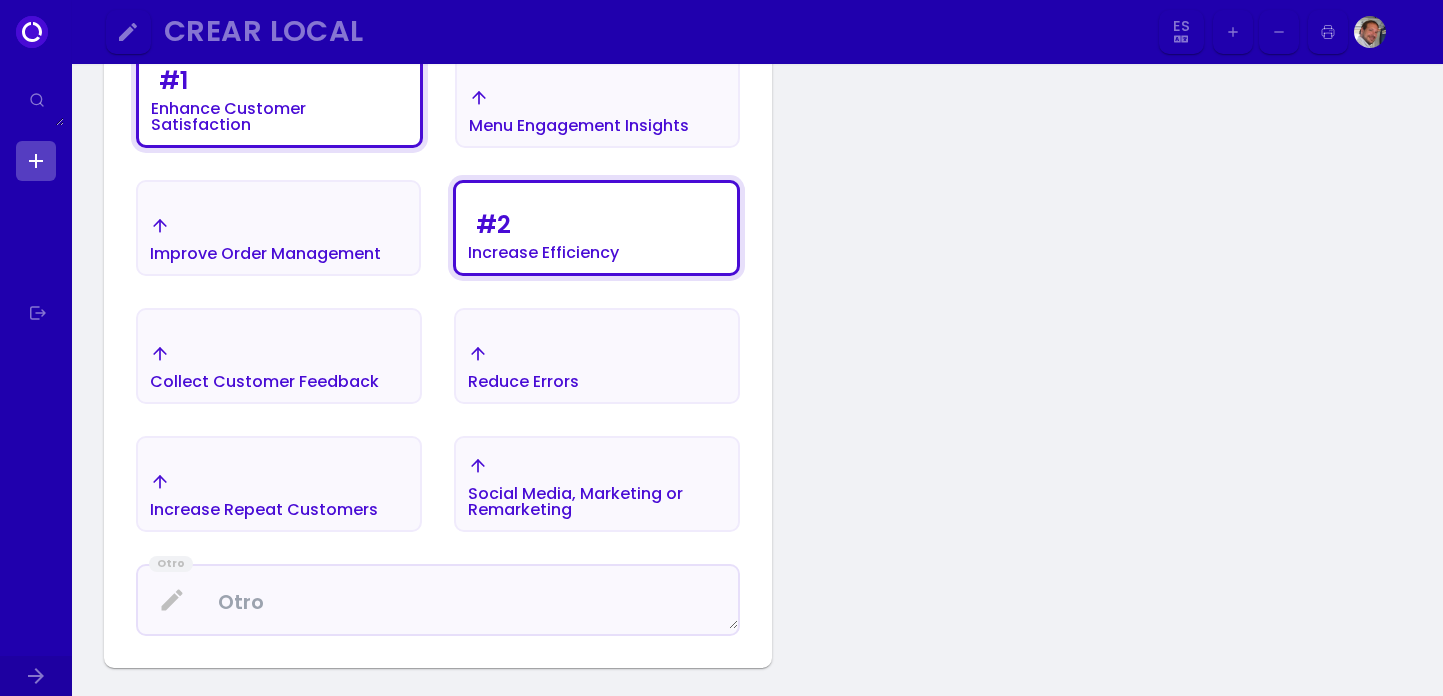 click on "Reduce Errors" at bounding box center [214, -23] 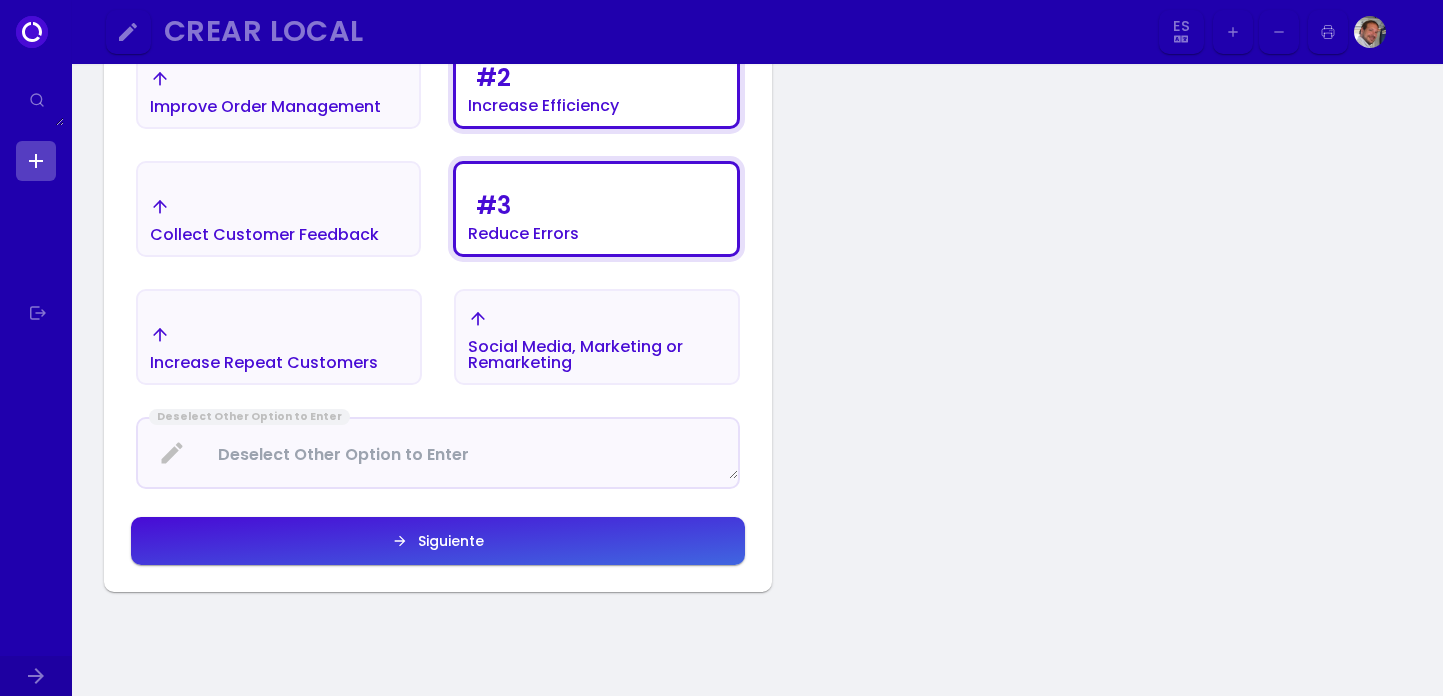 scroll, scrollTop: 768, scrollLeft: 0, axis: vertical 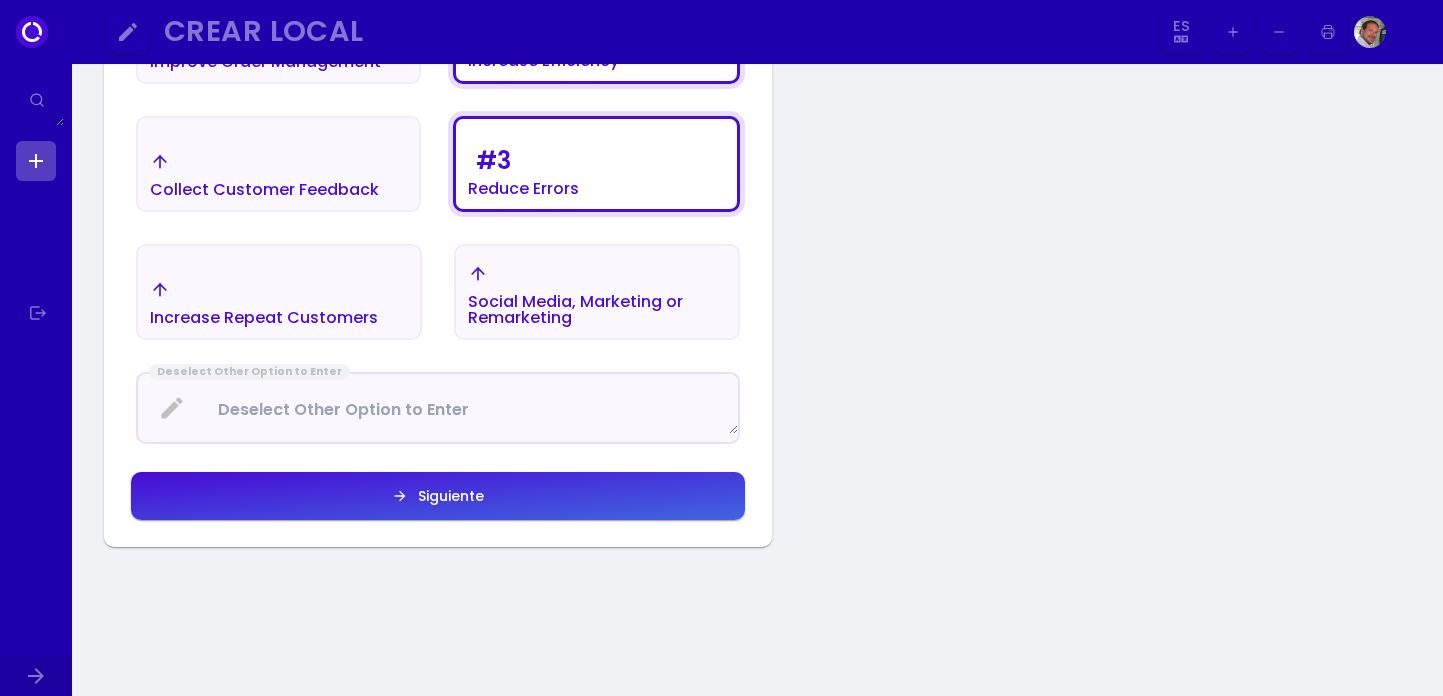 click on "Increase Orders Increase Reviews # 1 Enhance Customer Satisfaction Menu Engagement Insights Improve Order Management # 2 Increase Efficiency Collect Customer Feedback # 3 Reduce Errors Increase Repeat Customers Social Media, Marketing or Remarketing Deselect Other Option to Enter Siguiente" at bounding box center [438, 120] 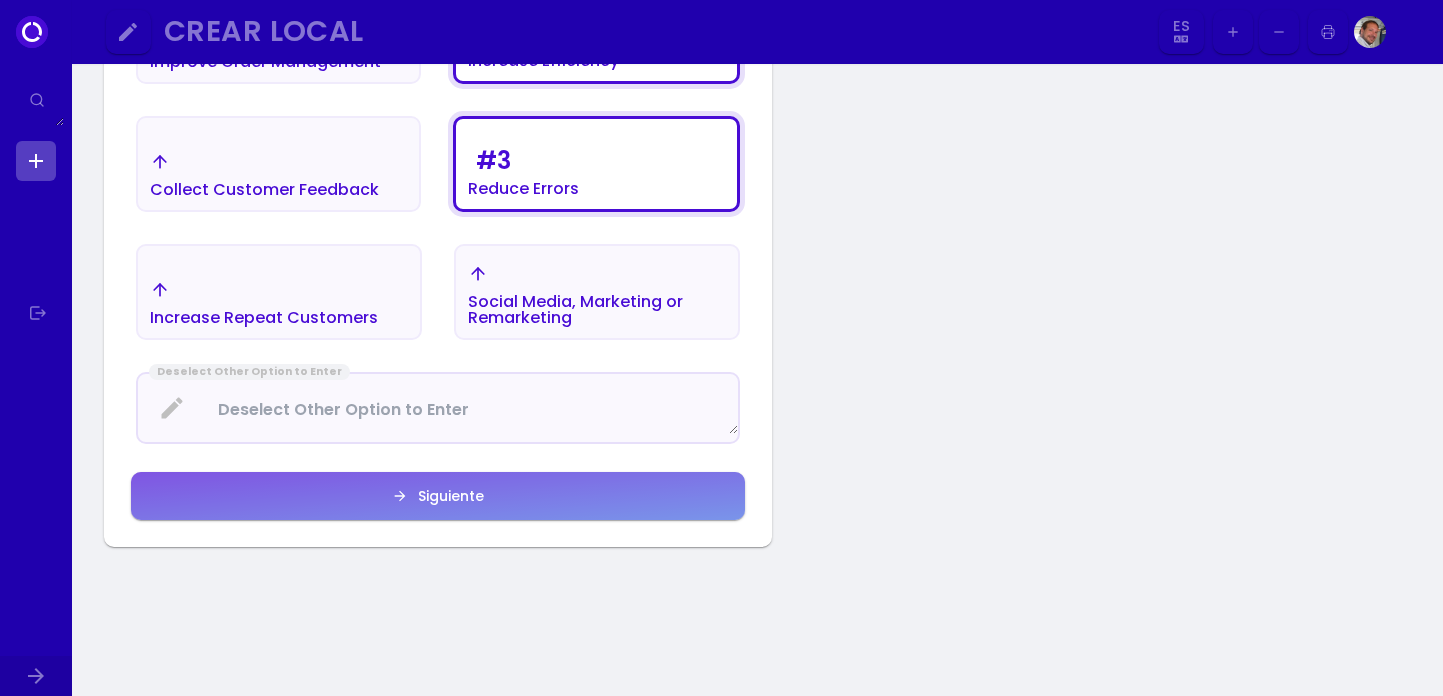 click on "Siguiente" at bounding box center (446, 496) 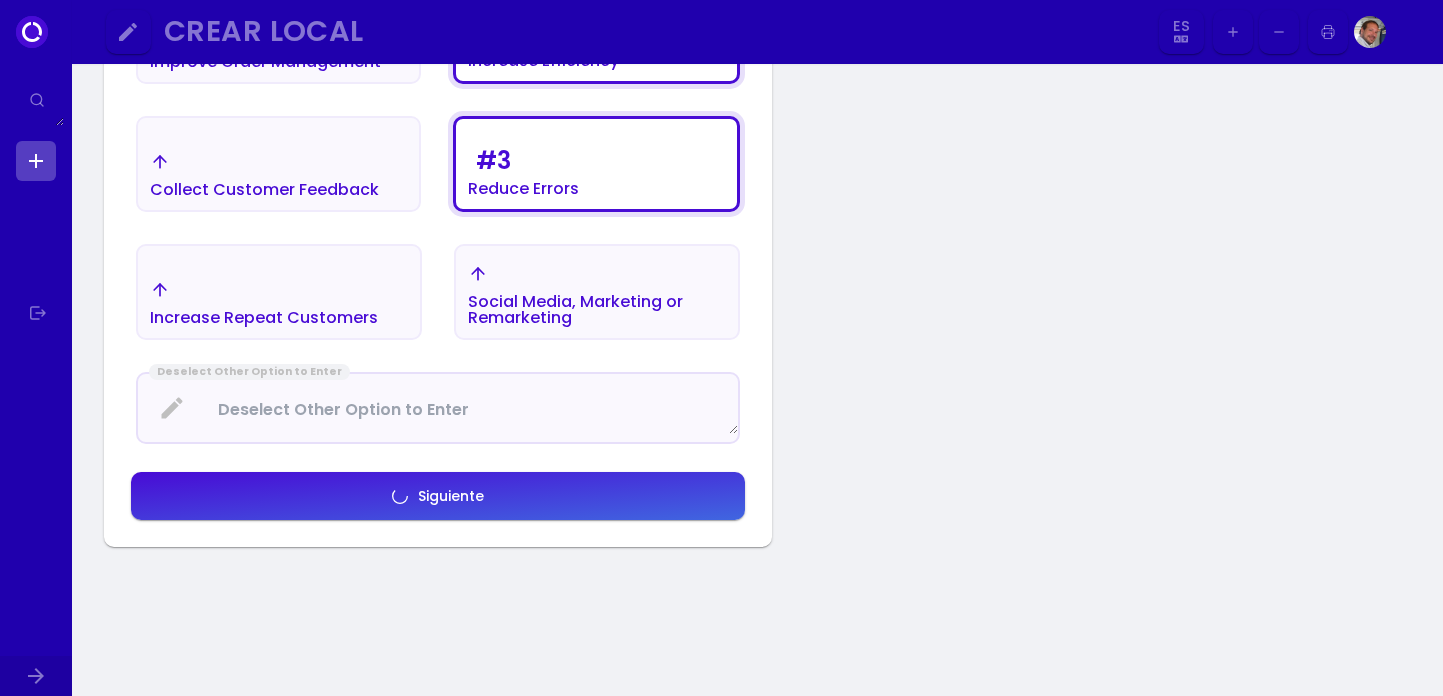 select on "es" 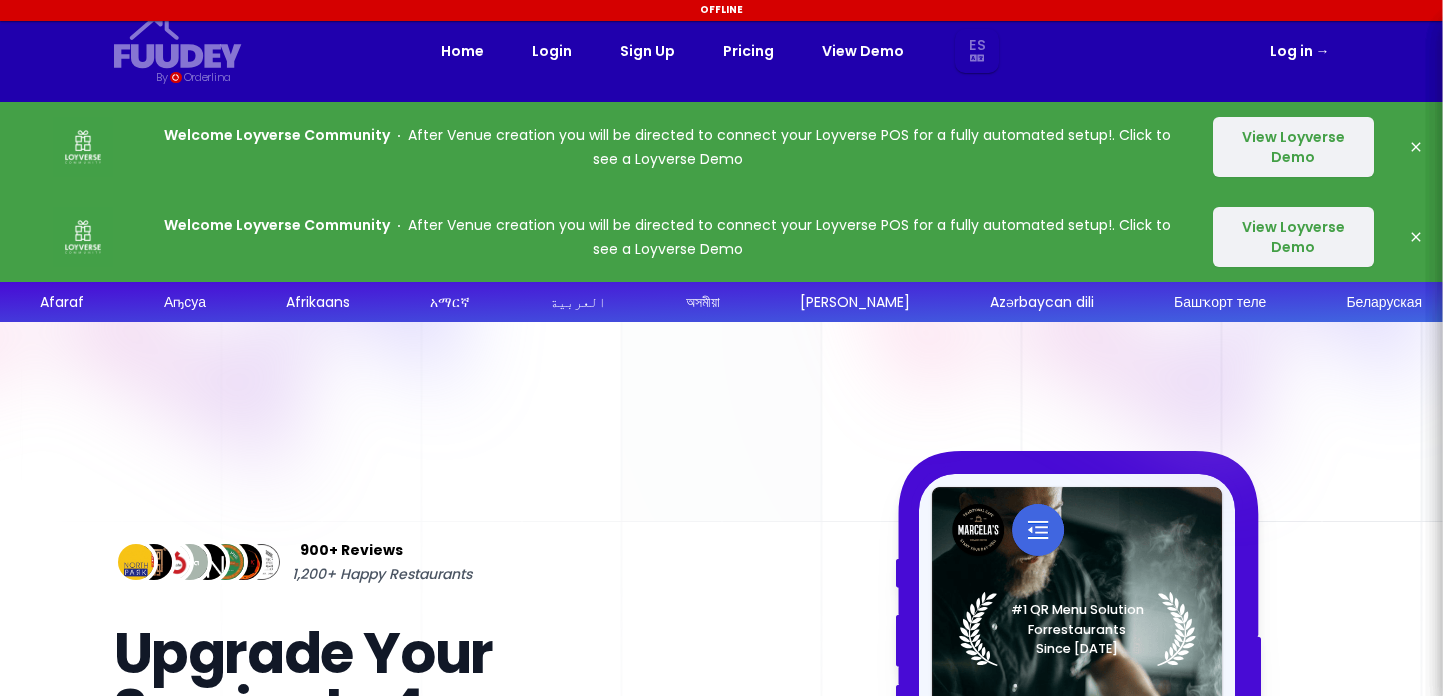 select on "es" 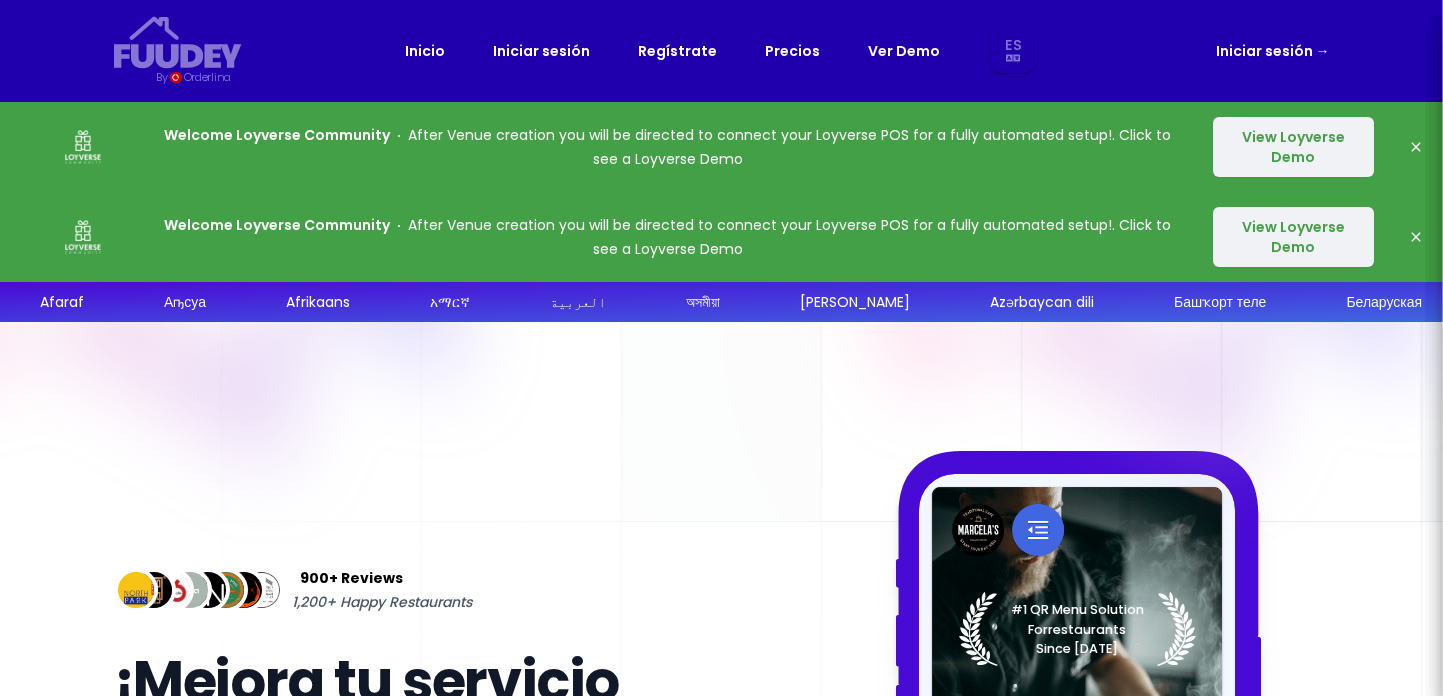 select on "es" 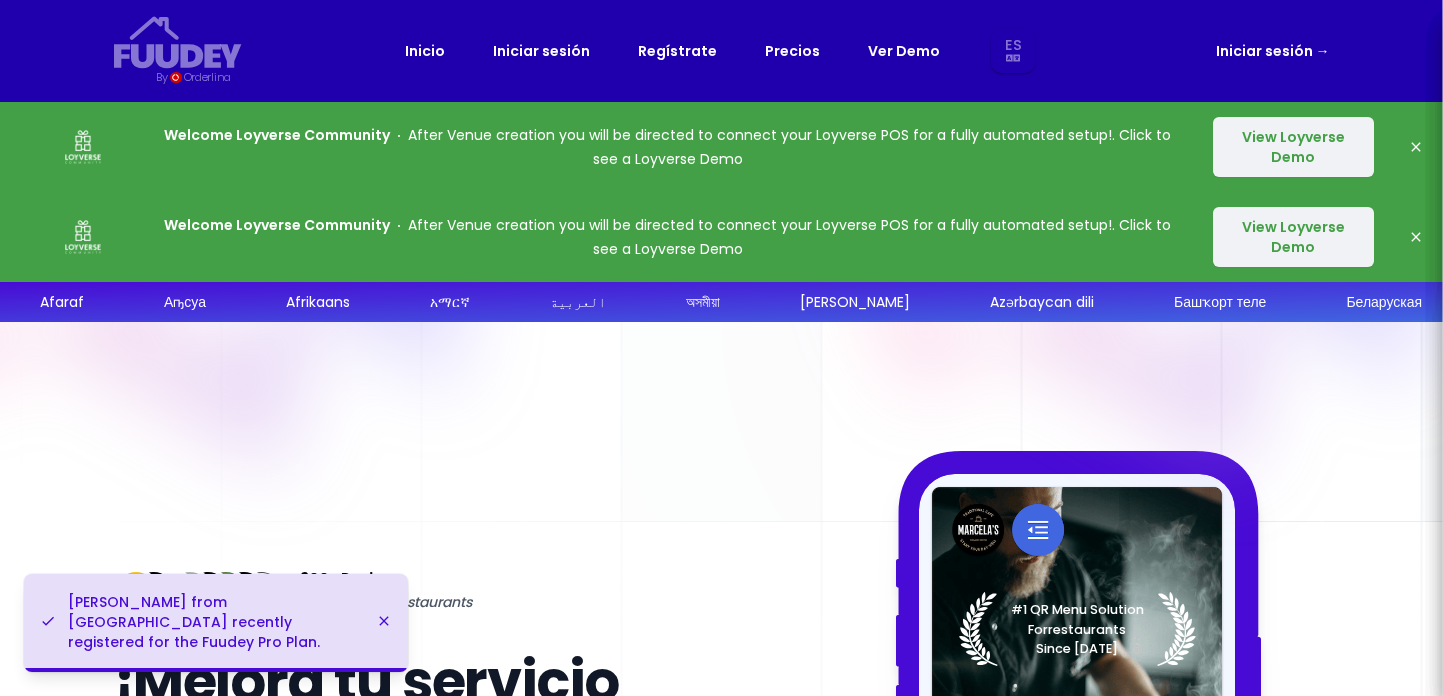 click on "View Loyverse Demo" at bounding box center [1293, 147] 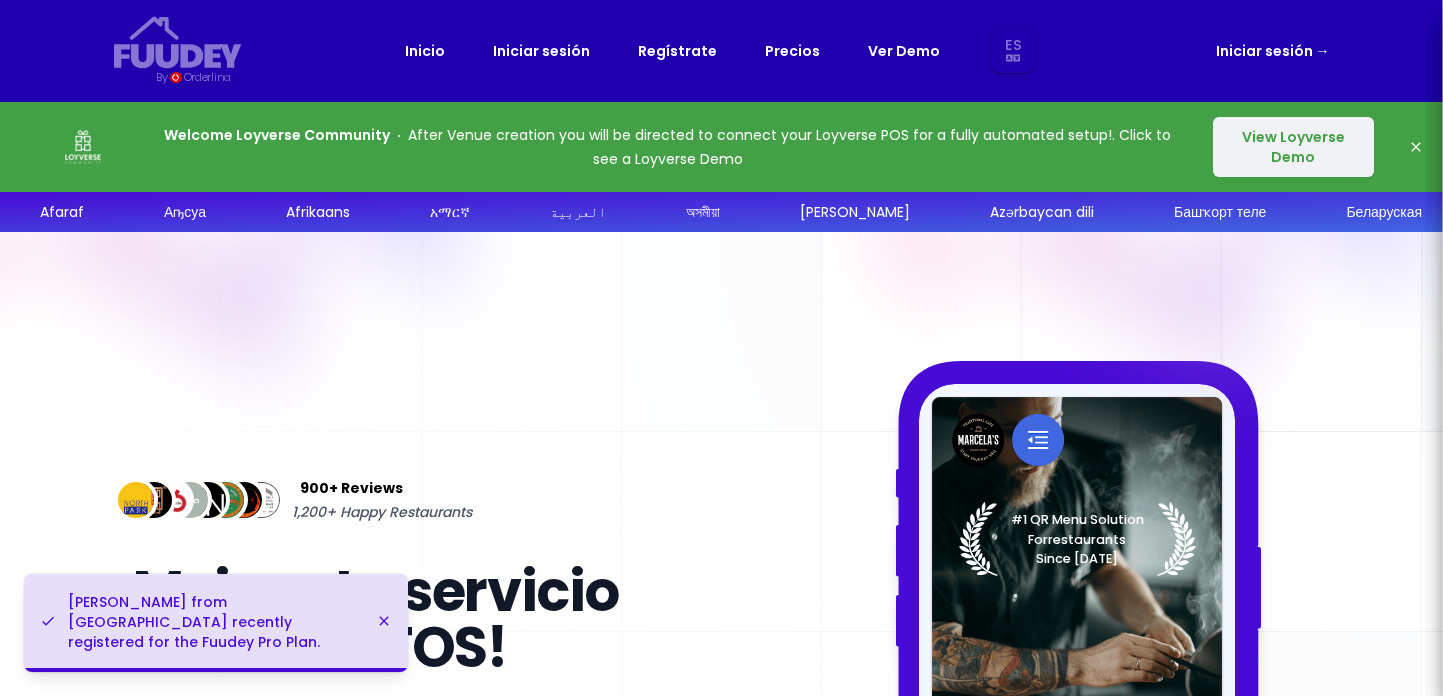 select on "es" 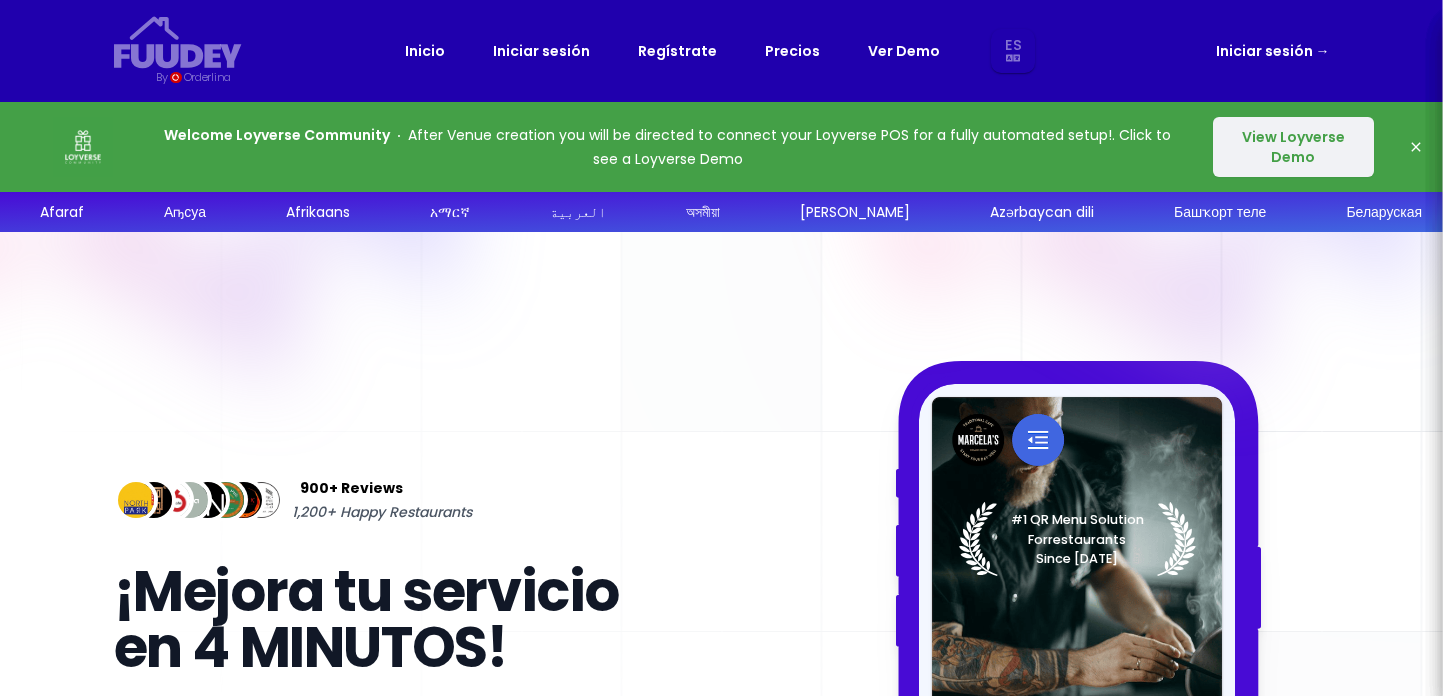 click 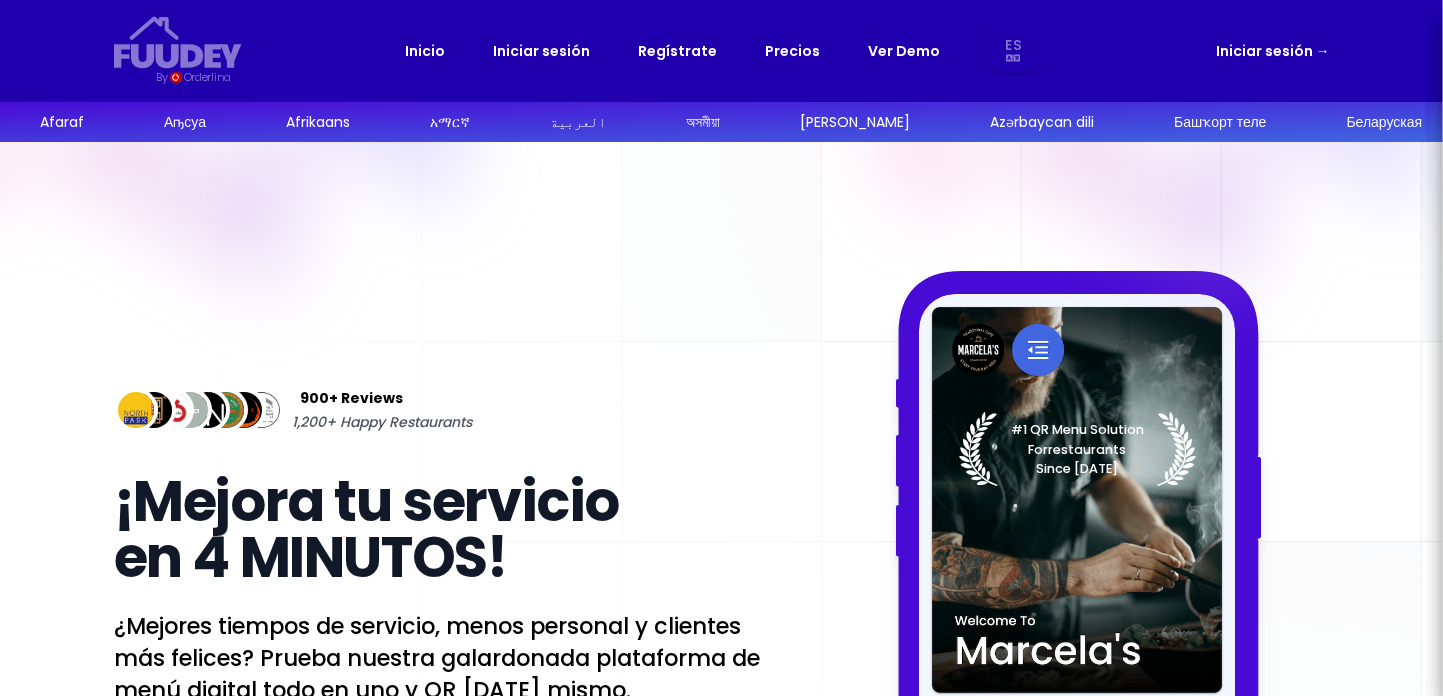 click on "Iniciar sesión   →" at bounding box center [1273, 51] 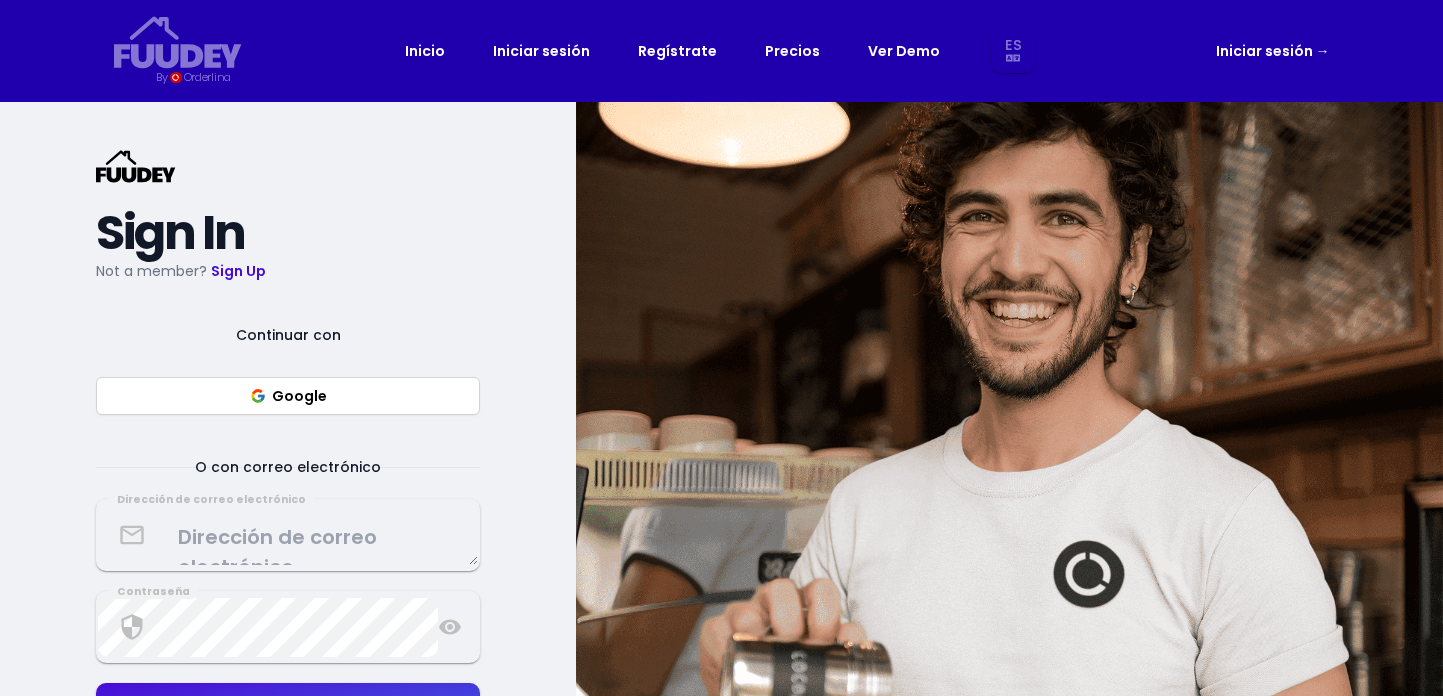 click on "Google" at bounding box center (288, 396) 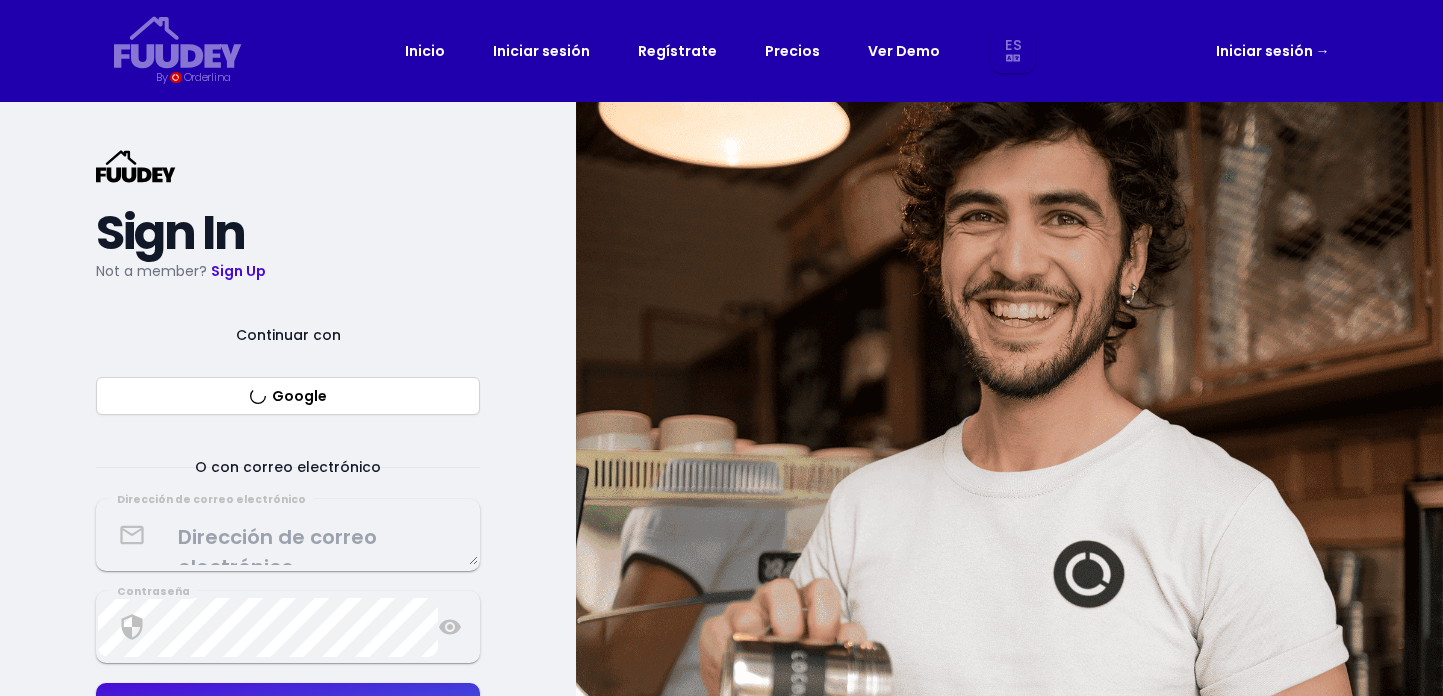 select on "es" 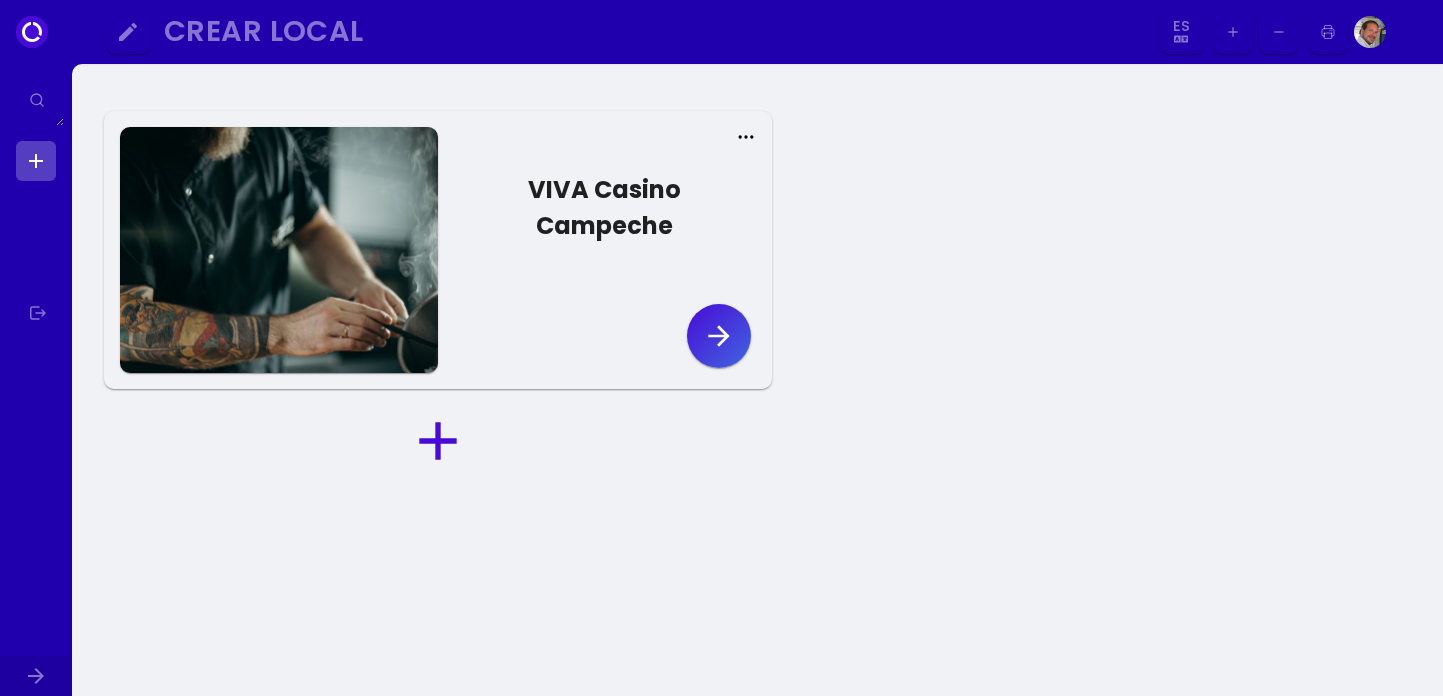 click 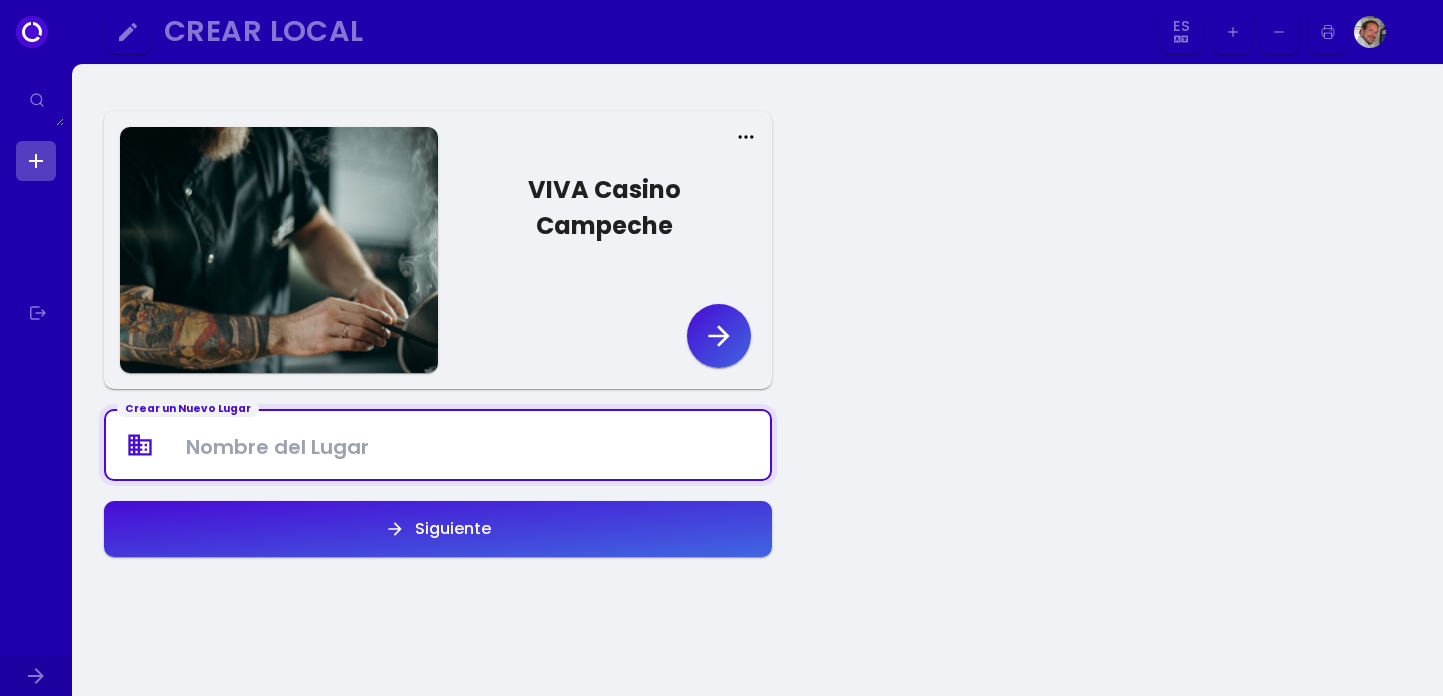 click at bounding box center (438, 445) 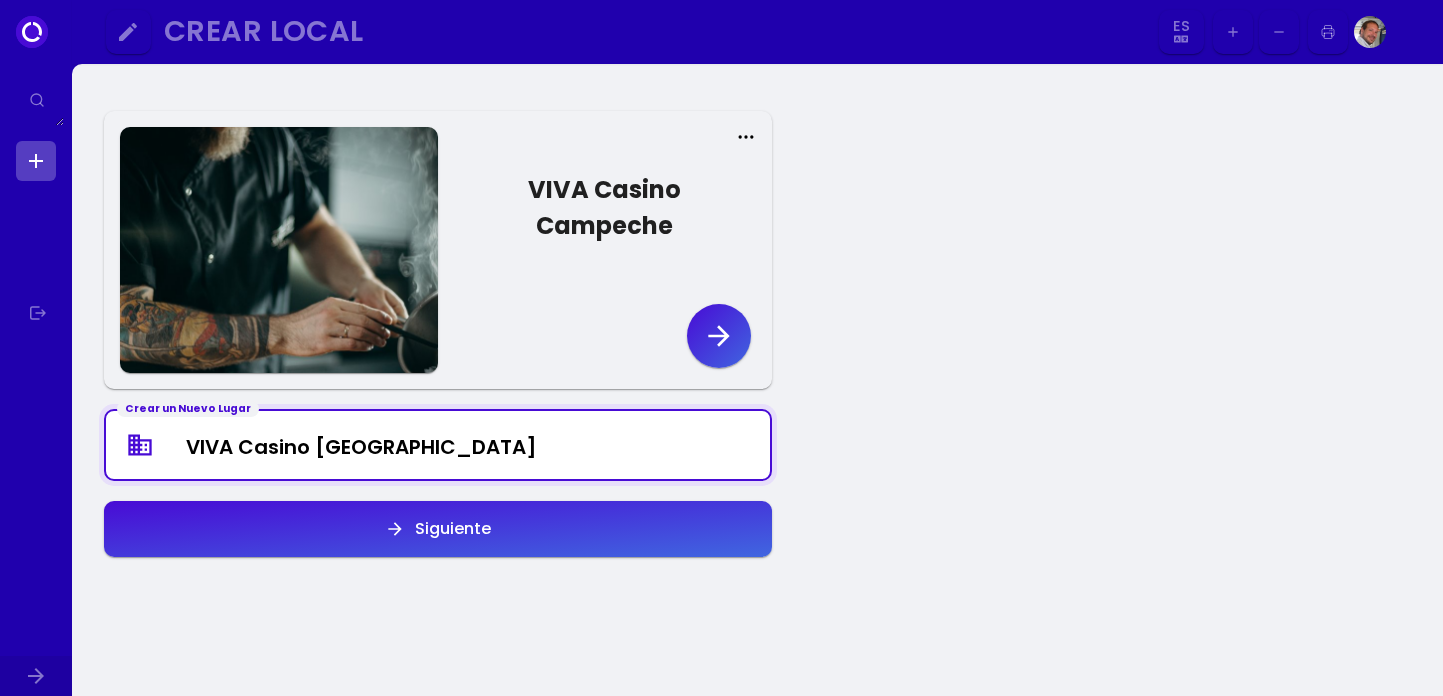 type on "VIVA Casino [GEOGRAPHIC_DATA]" 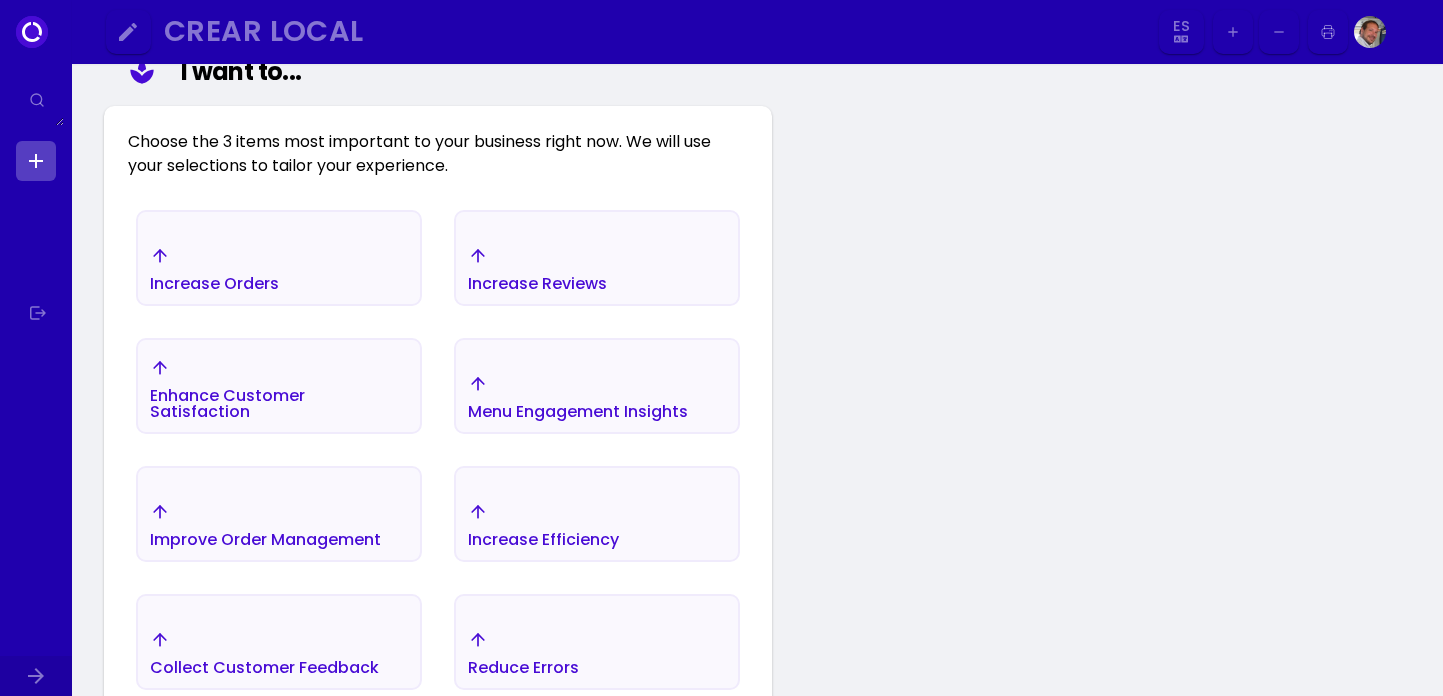 scroll, scrollTop: 278, scrollLeft: 0, axis: vertical 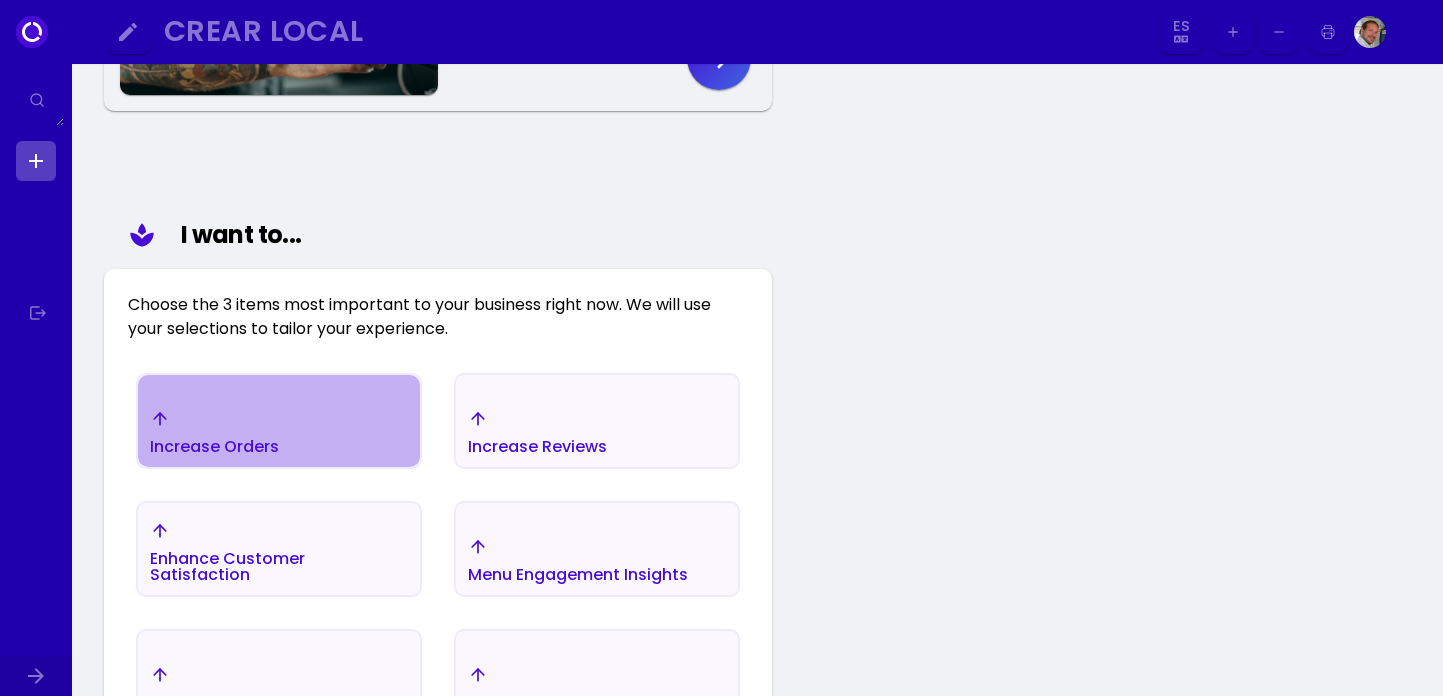 click on "Increase Orders" at bounding box center (214, 432) 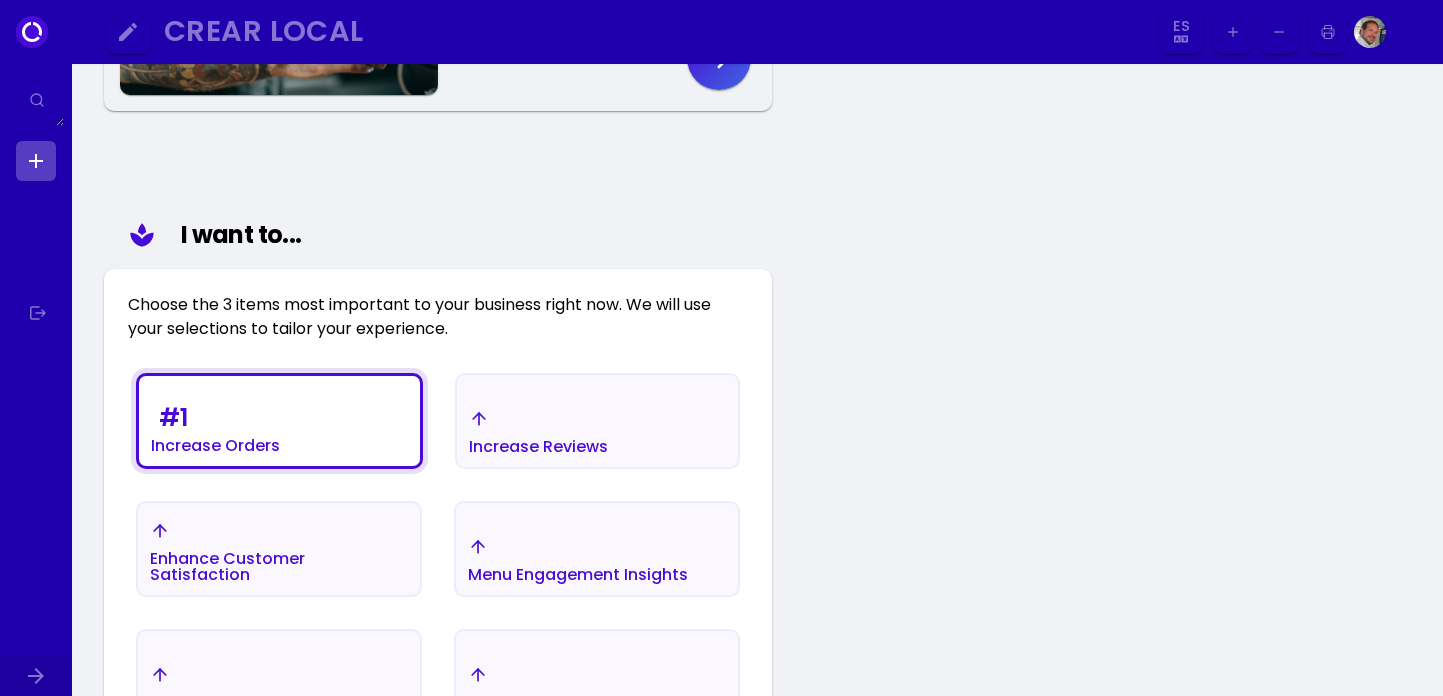click on "Enhance Customer Satisfaction" at bounding box center [215, 426] 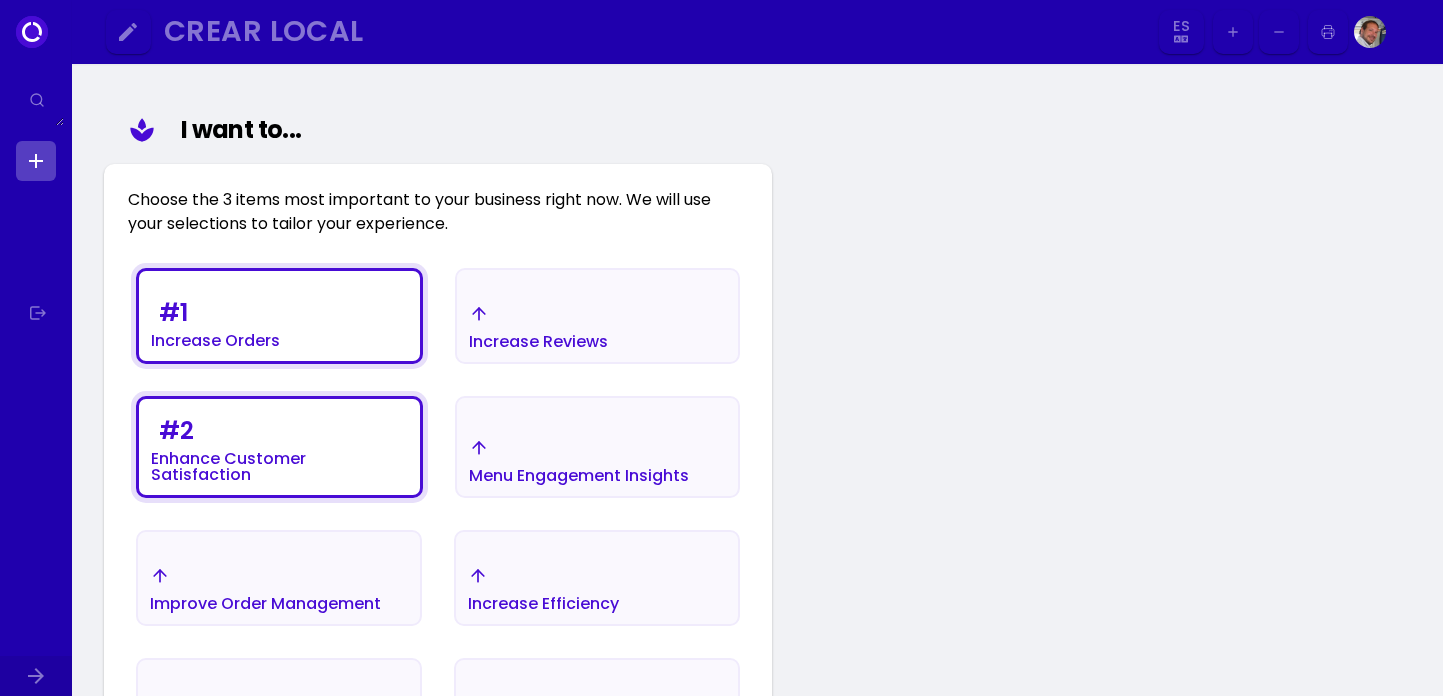 scroll, scrollTop: 385, scrollLeft: 0, axis: vertical 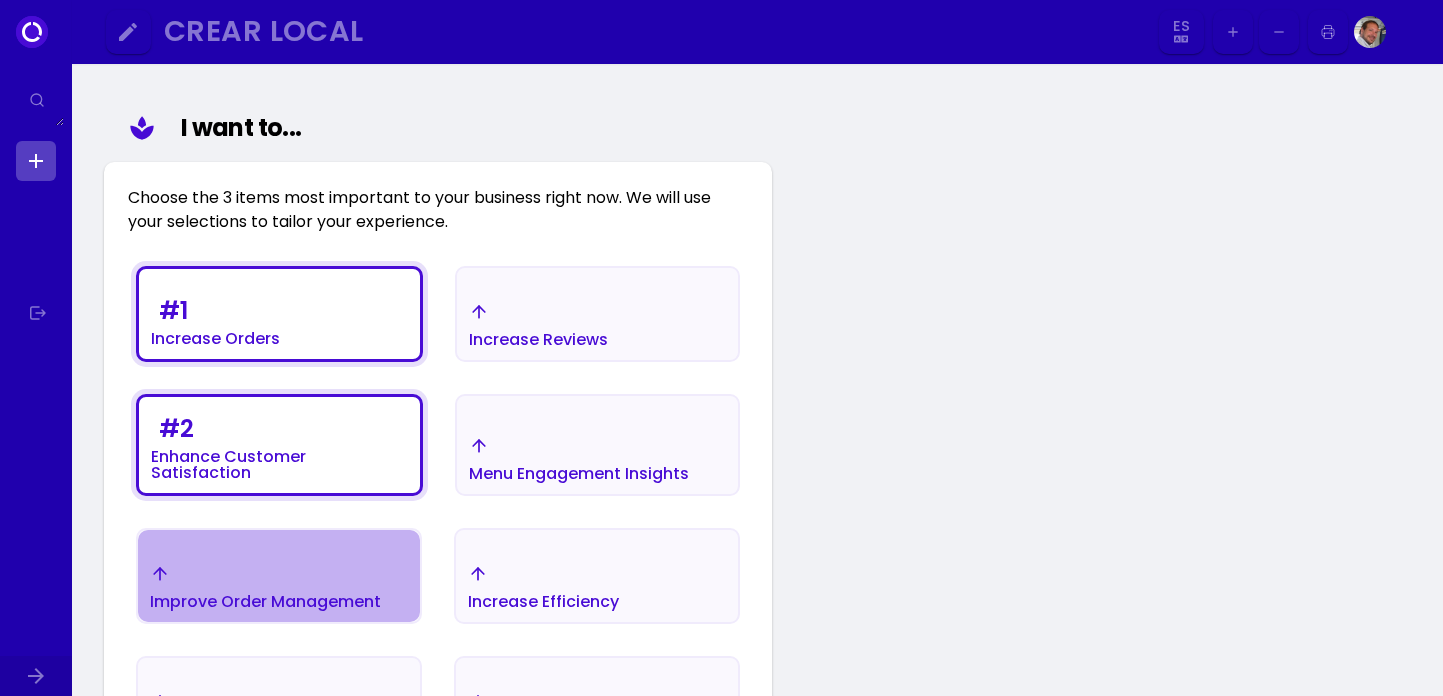 click on "Improve Order Management" at bounding box center (215, 319) 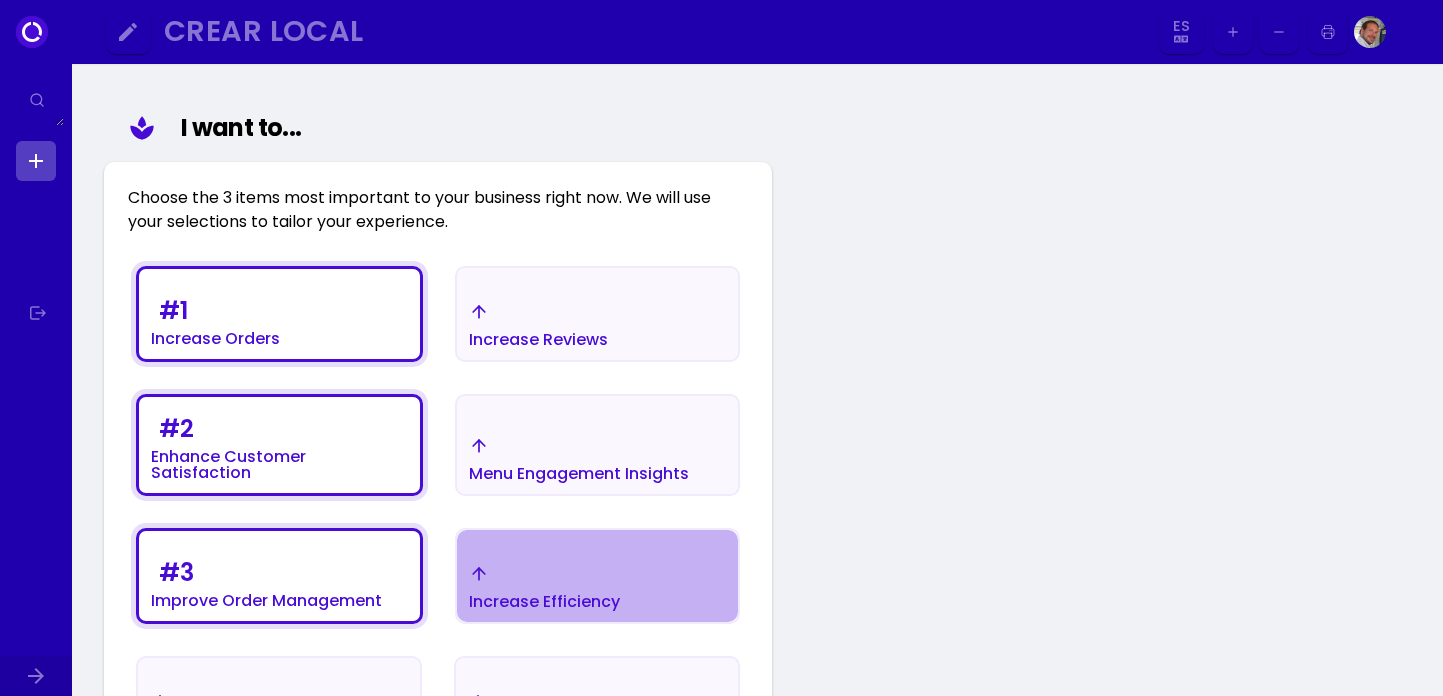 click on "Increase Efficiency" at bounding box center (215, 339) 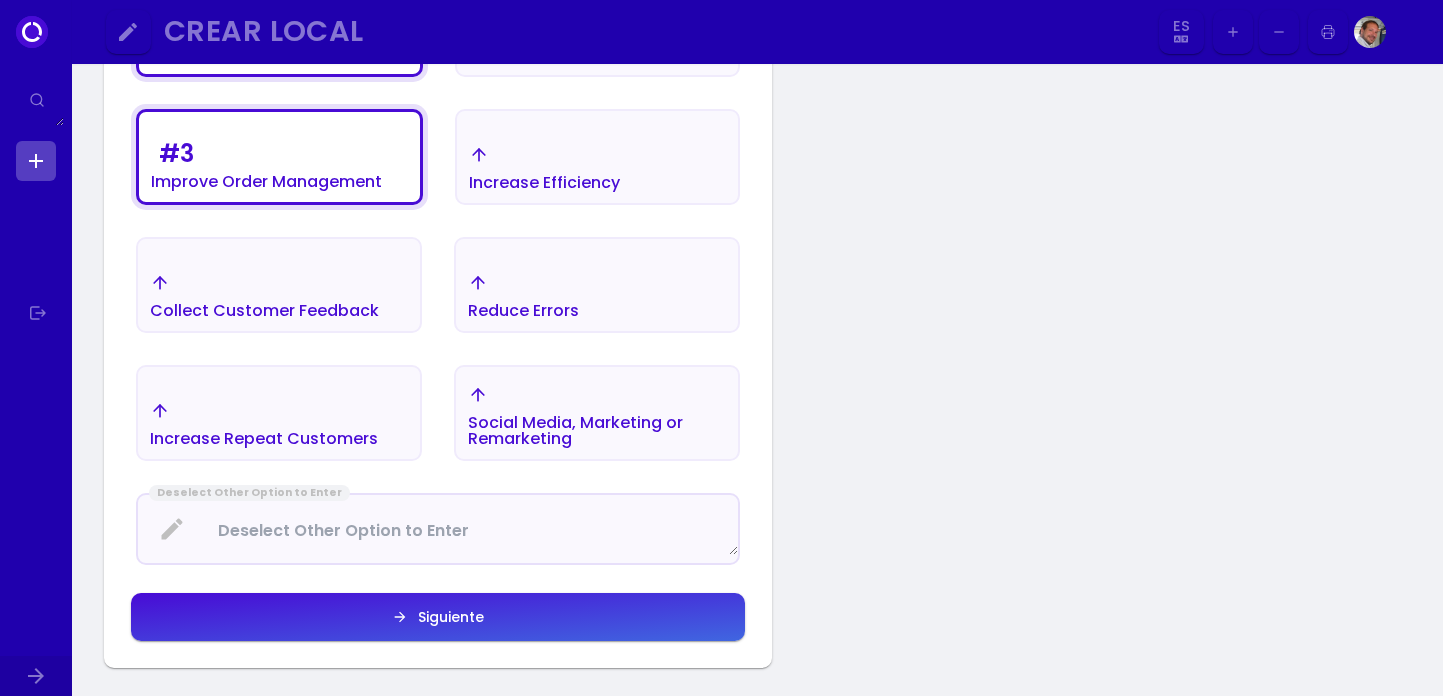 scroll, scrollTop: 810, scrollLeft: 0, axis: vertical 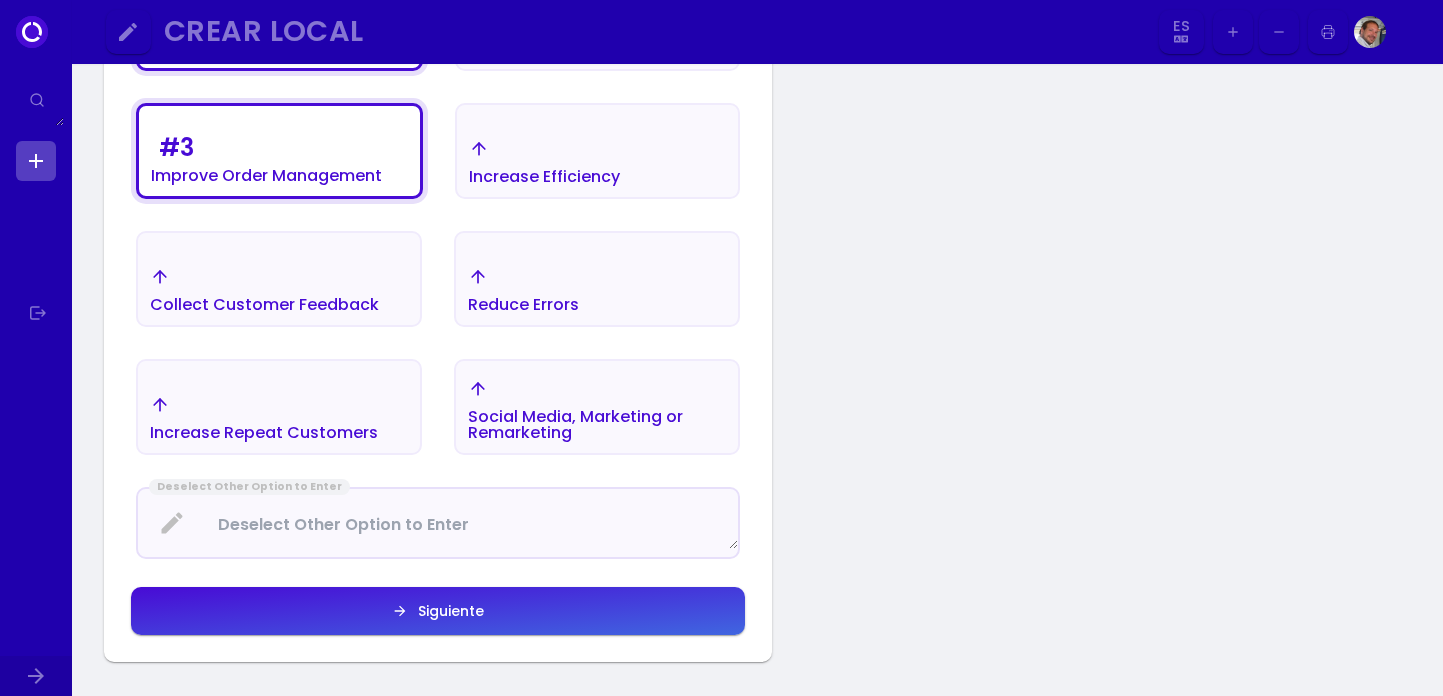 click on "# 1 Increase Orders Increase Reviews # 2 Enhance Customer Satisfaction Menu Engagement Insights # 3 Improve Order Management Increase Efficiency Collect Customer Feedback Reduce Errors Increase Repeat Customers Social Media, Marketing or Remarketing Deselect Other Option to Enter Siguiente" at bounding box center [438, 235] 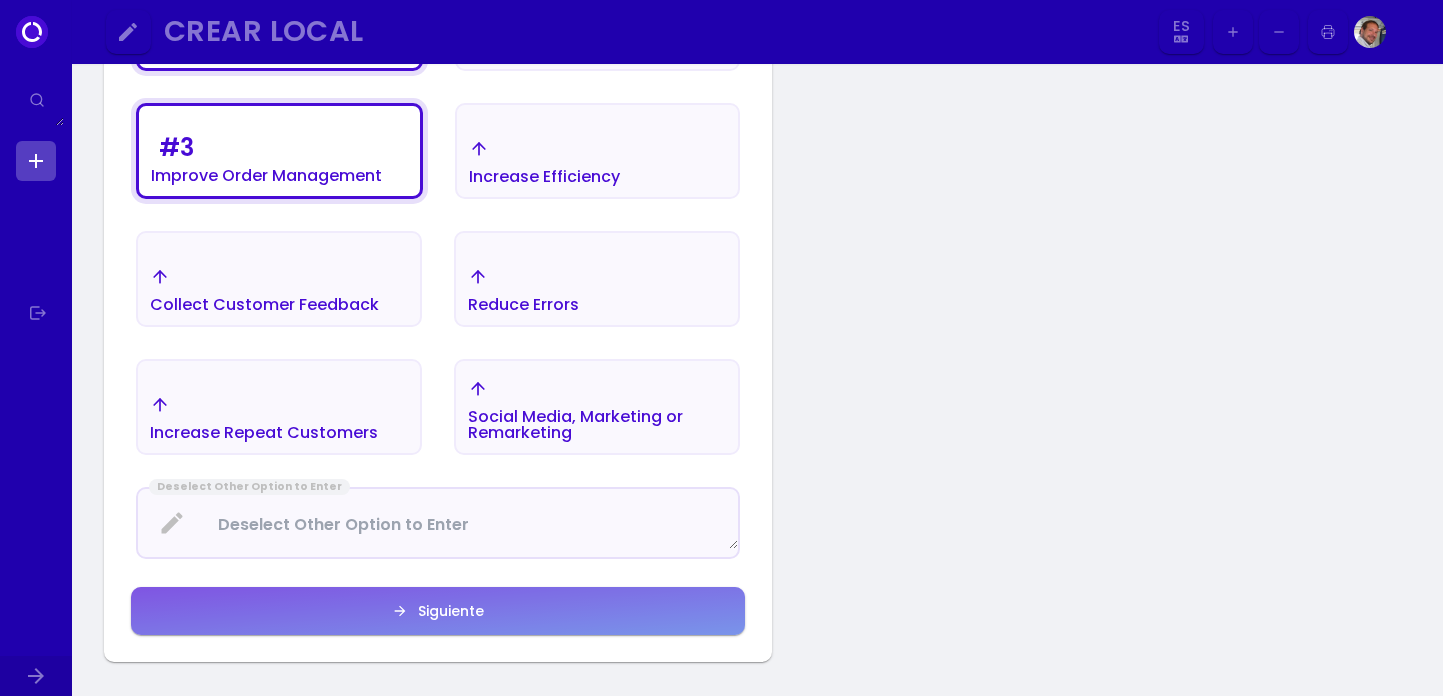 click on "Siguiente" at bounding box center [597, -111] 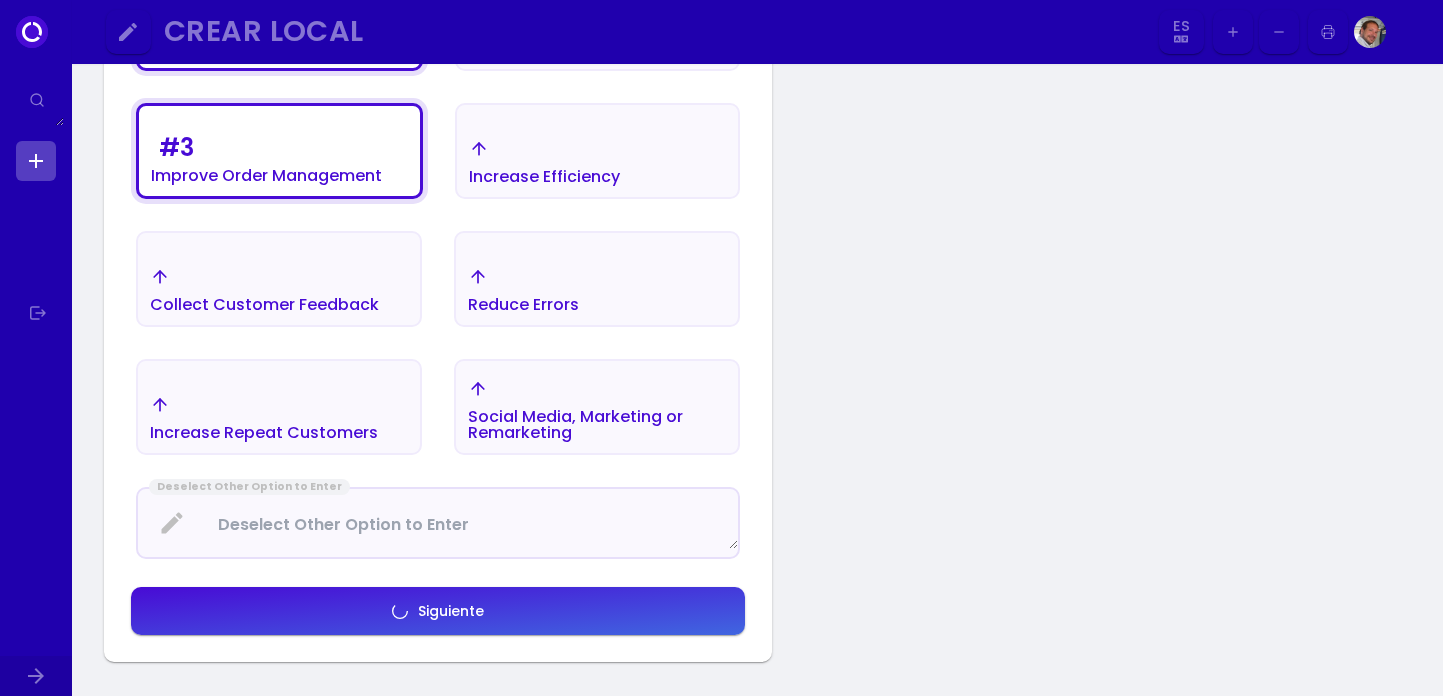 select on "es" 